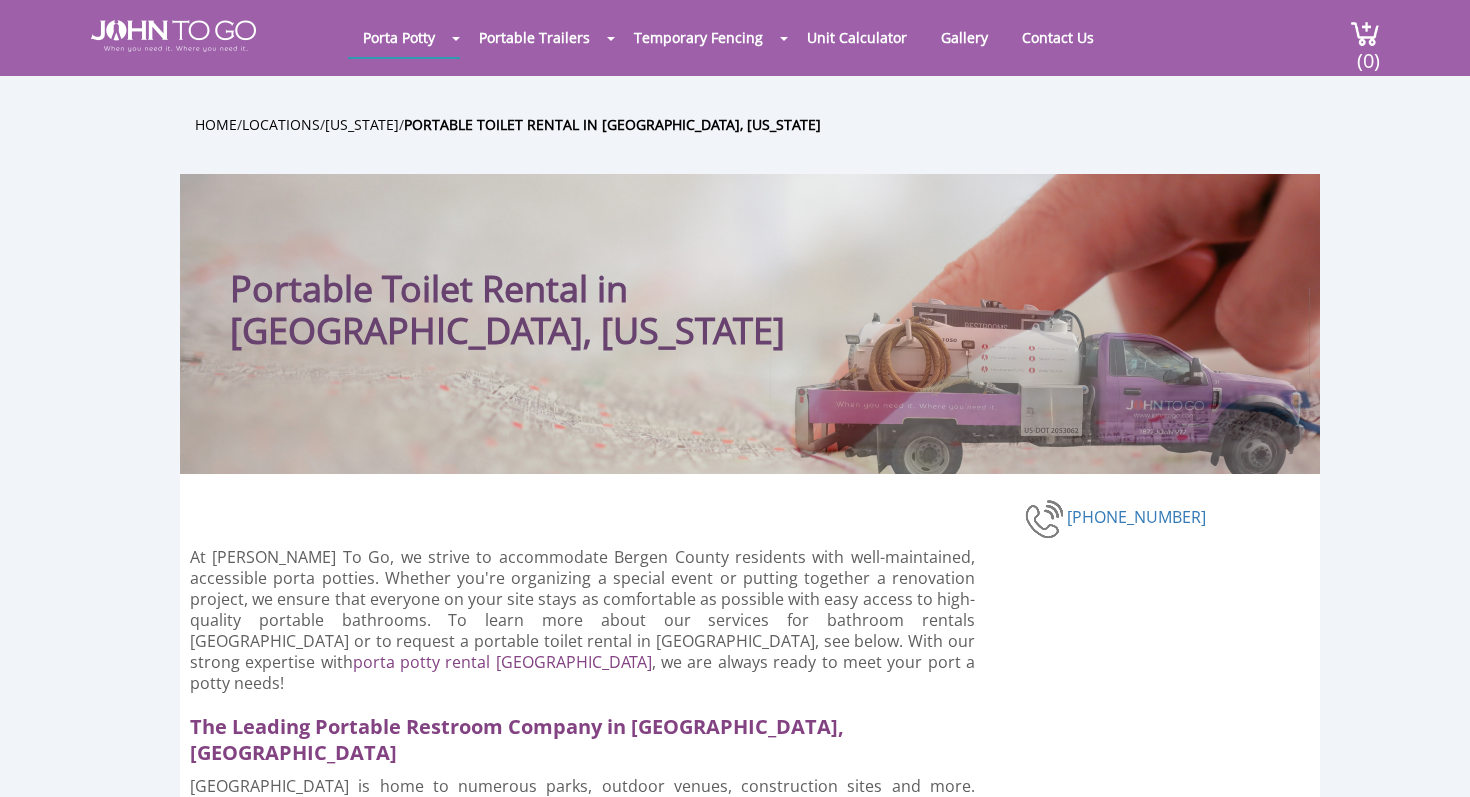 scroll, scrollTop: 0, scrollLeft: 0, axis: both 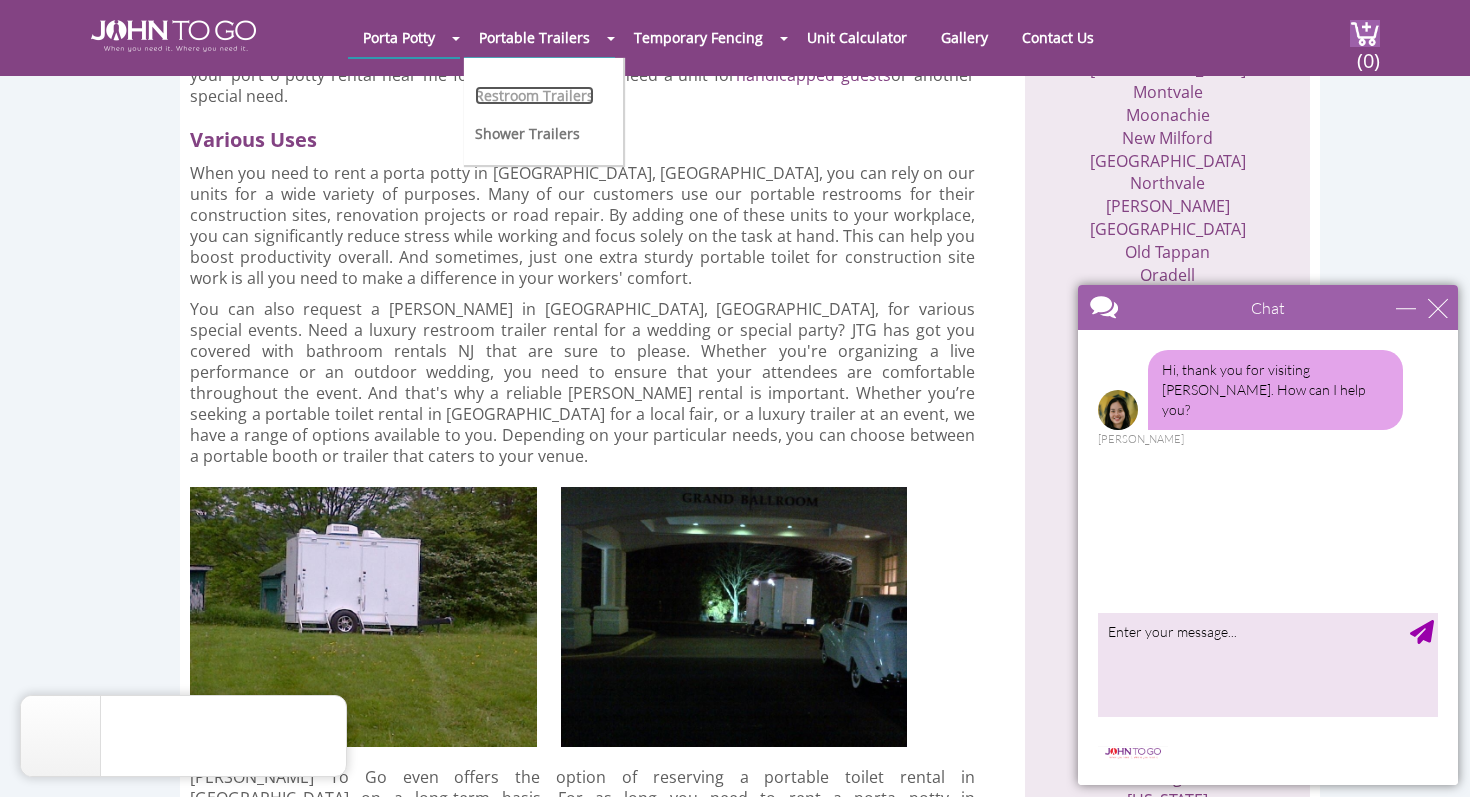 click on "Restroom Trailers" at bounding box center [534, 95] 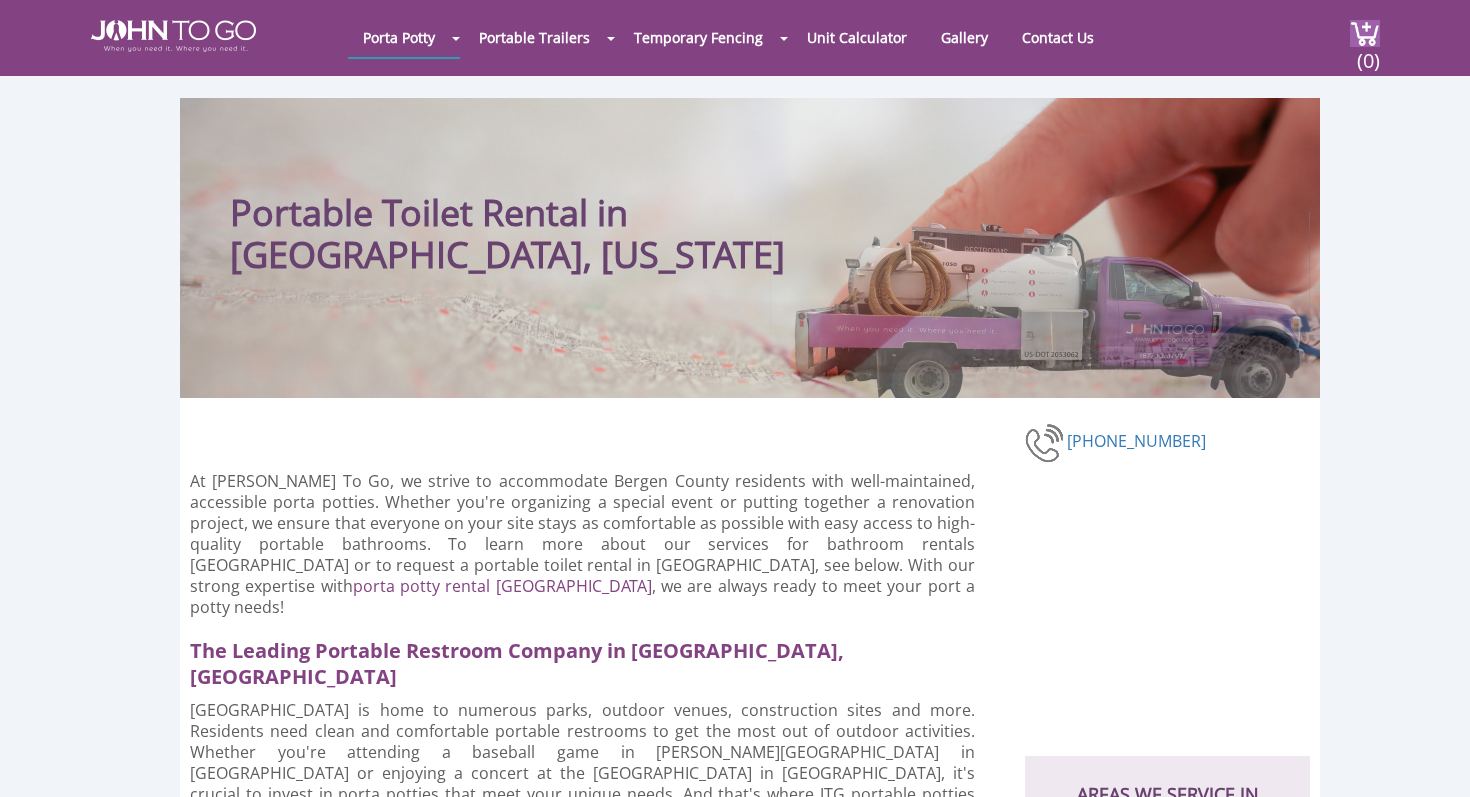 scroll, scrollTop: 1656, scrollLeft: 0, axis: vertical 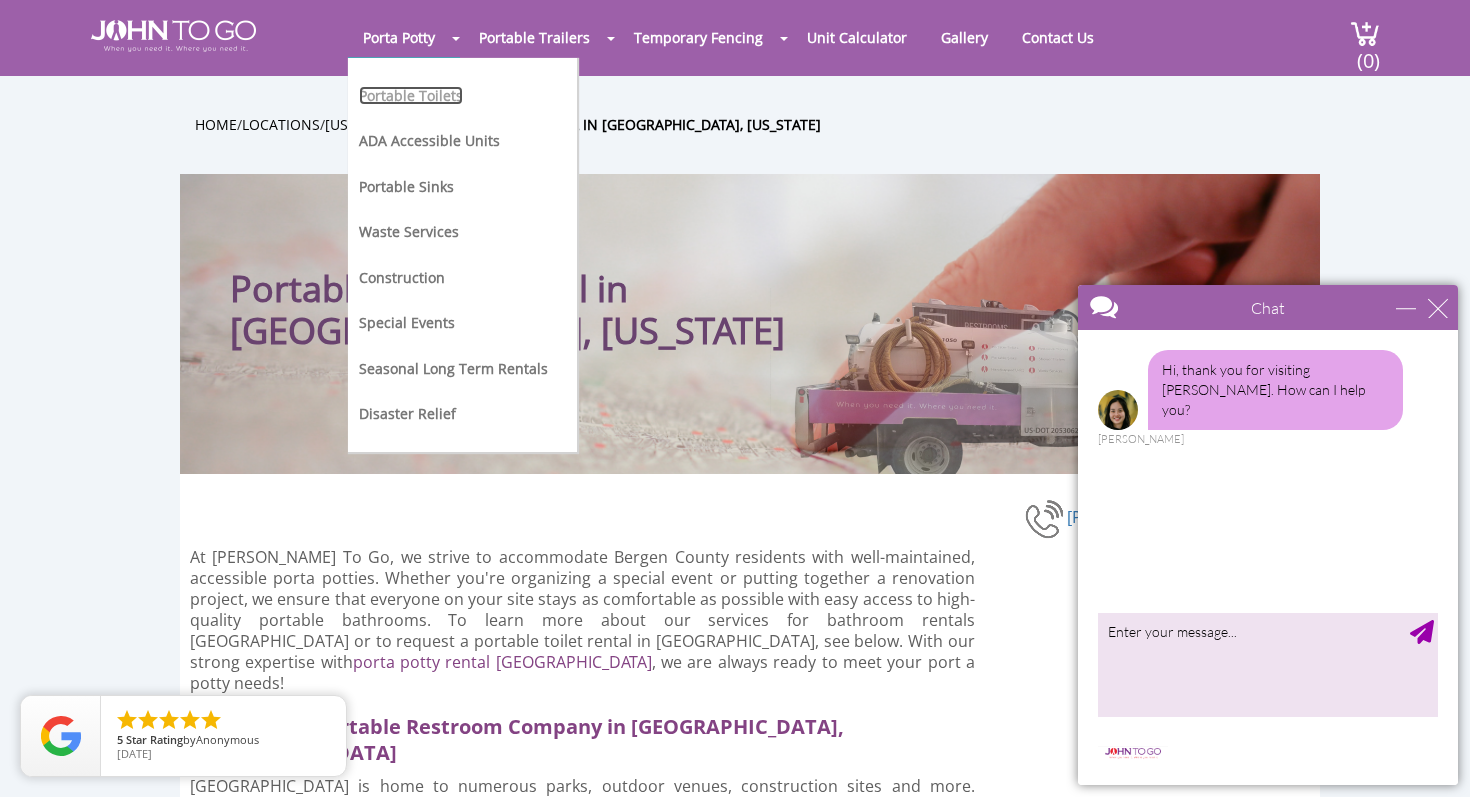 click on "Portable Toilets" at bounding box center [411, 95] 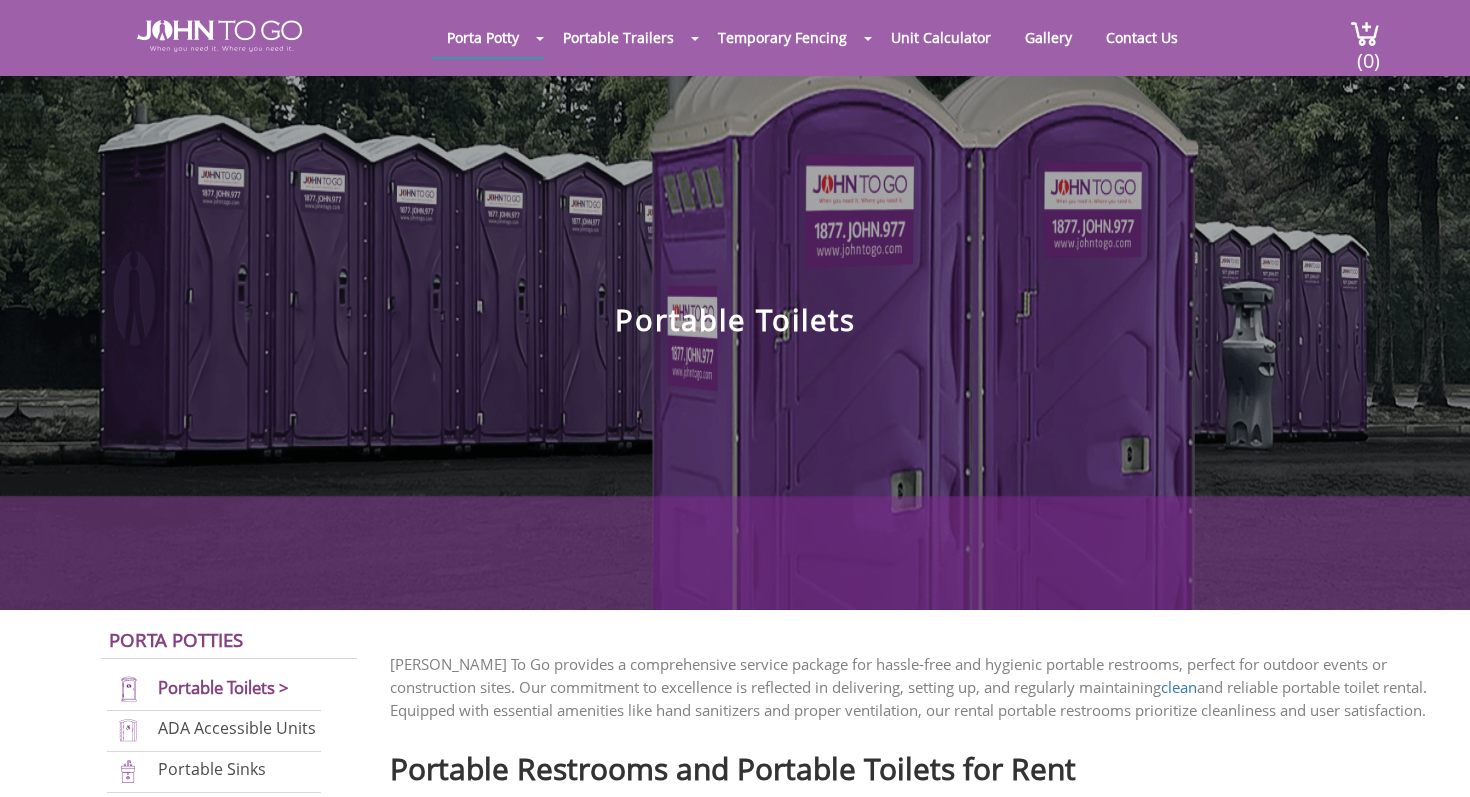 scroll, scrollTop: 0, scrollLeft: 0, axis: both 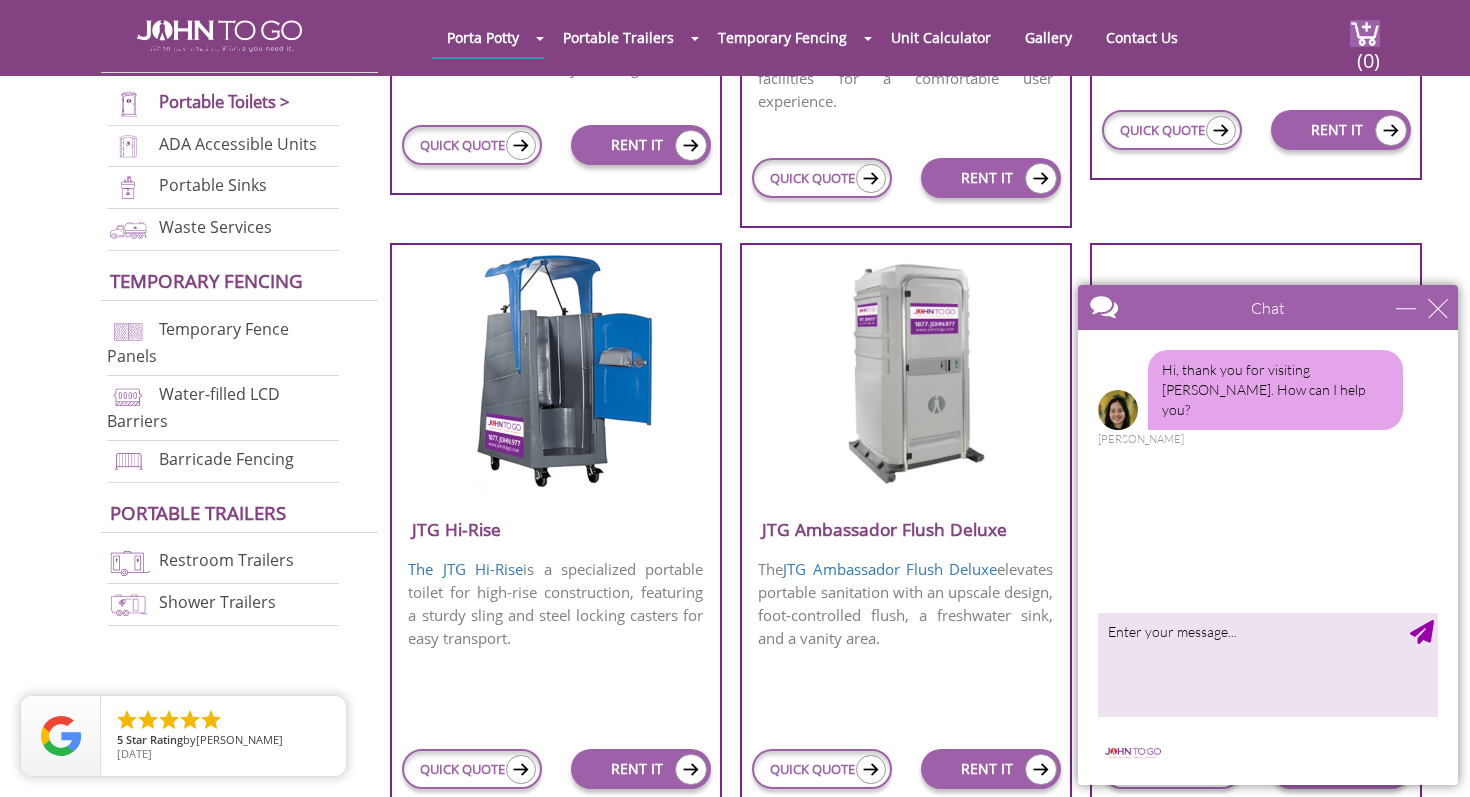 click at bounding box center (905, 370) 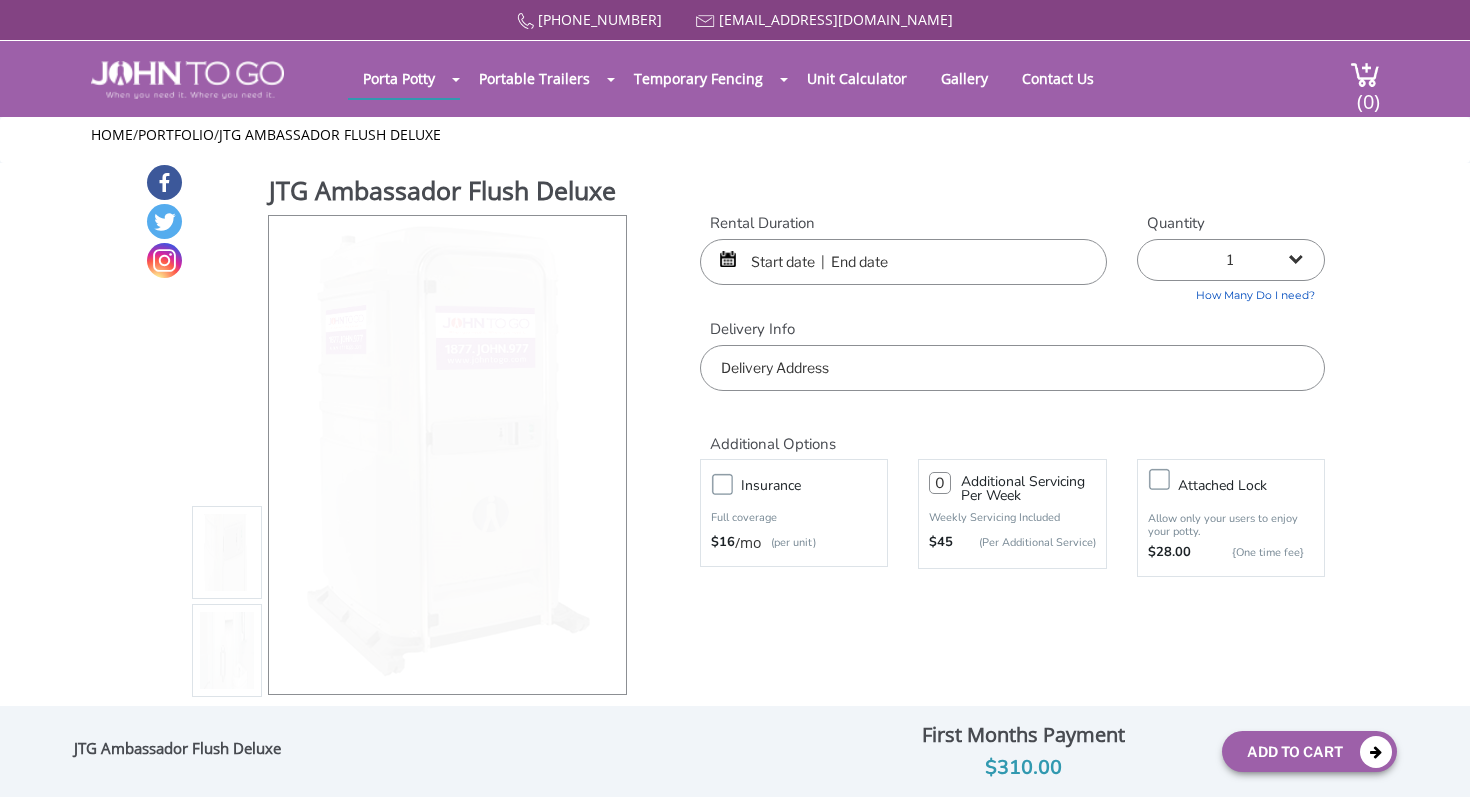 scroll, scrollTop: 0, scrollLeft: 0, axis: both 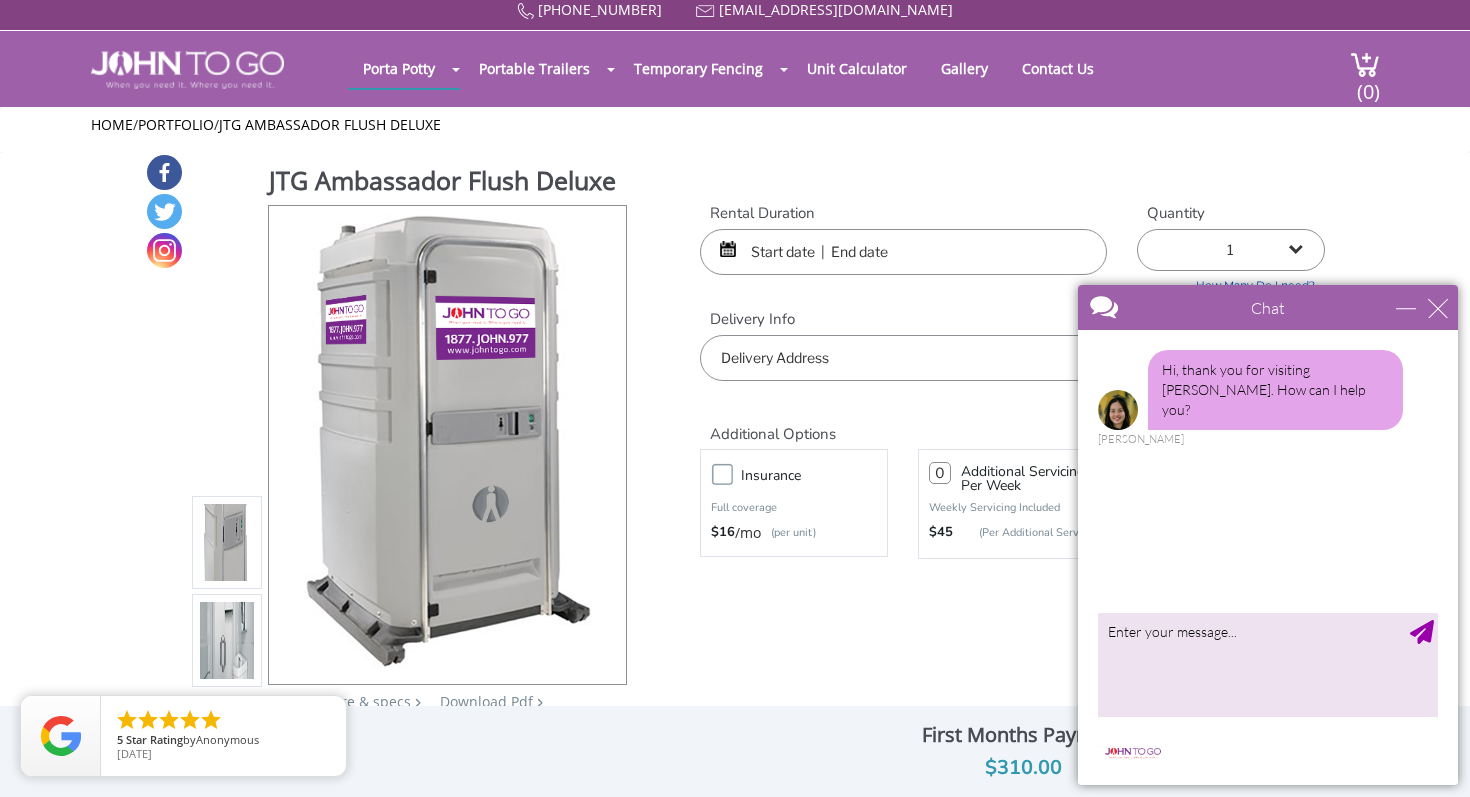 click at bounding box center [903, 252] 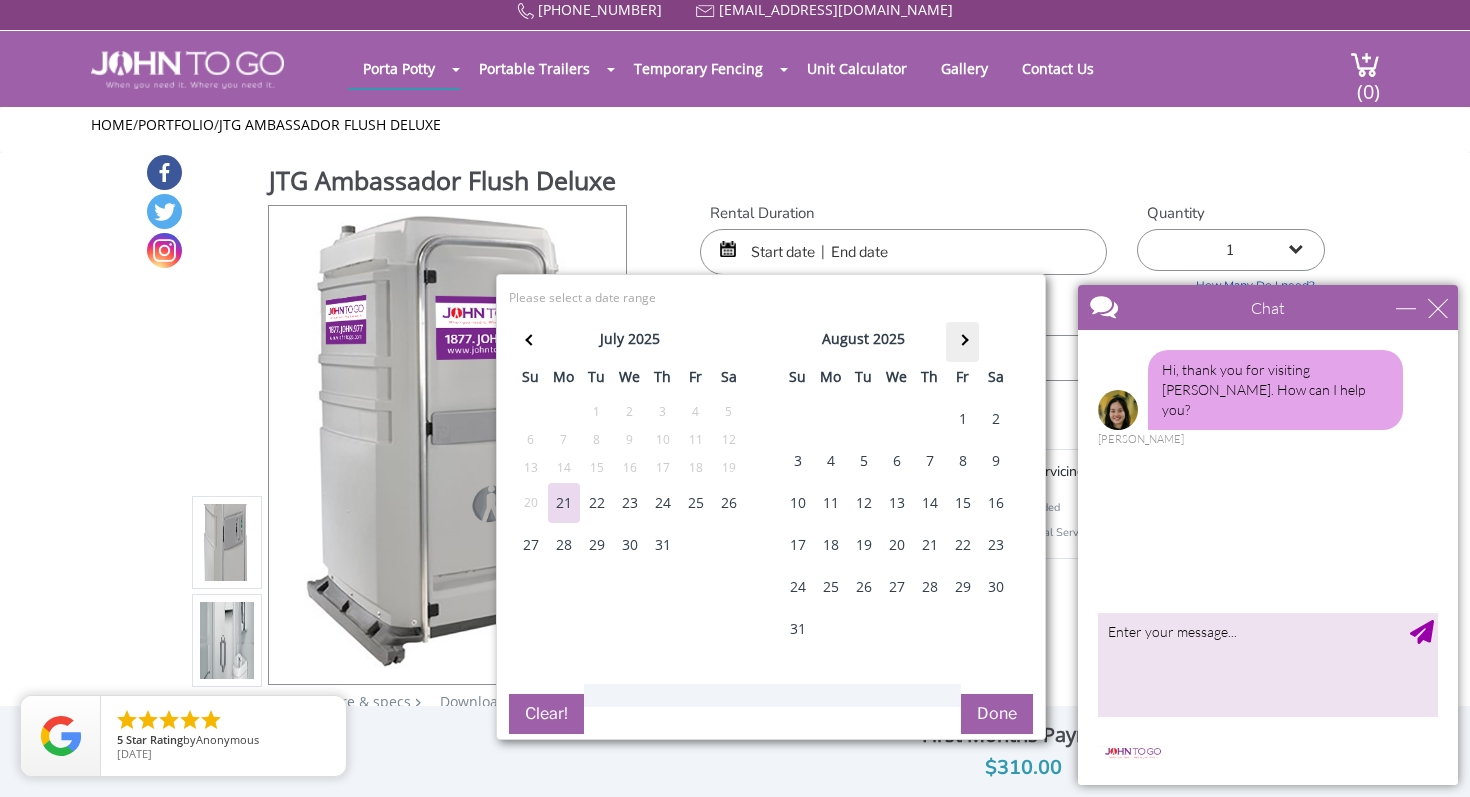 click at bounding box center [962, 342] 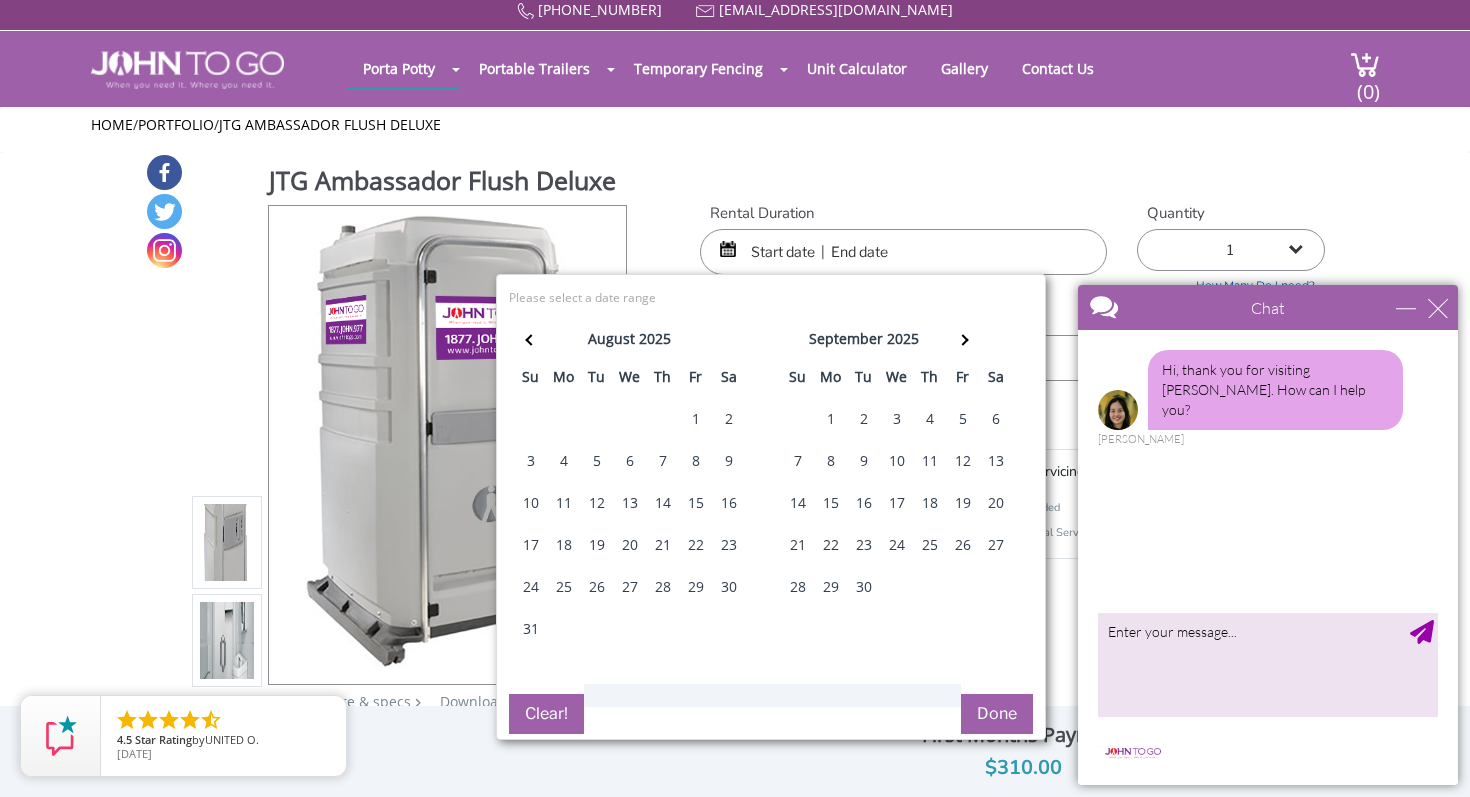 click on "6" at bounding box center [996, 419] 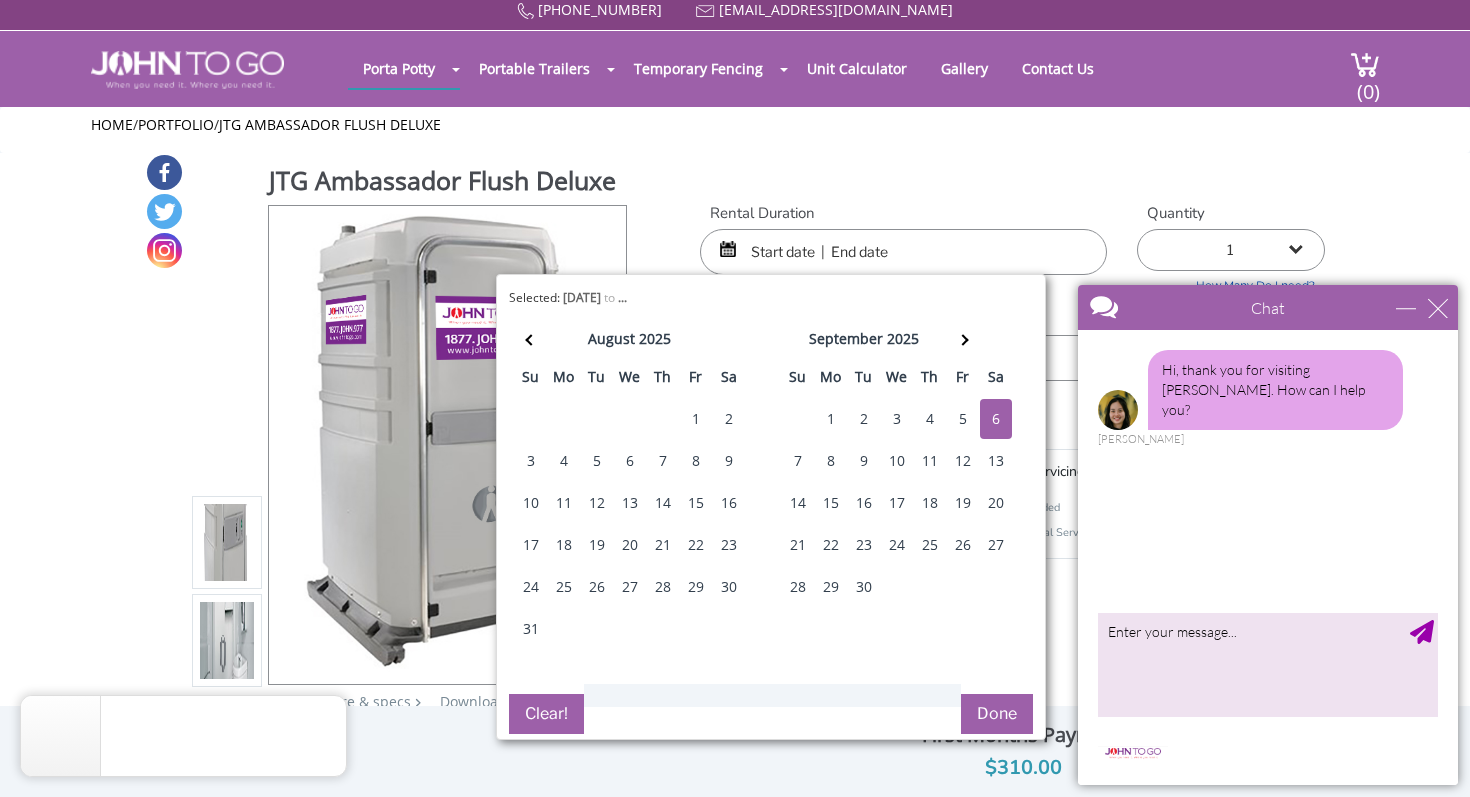 click on "6" at bounding box center [996, 419] 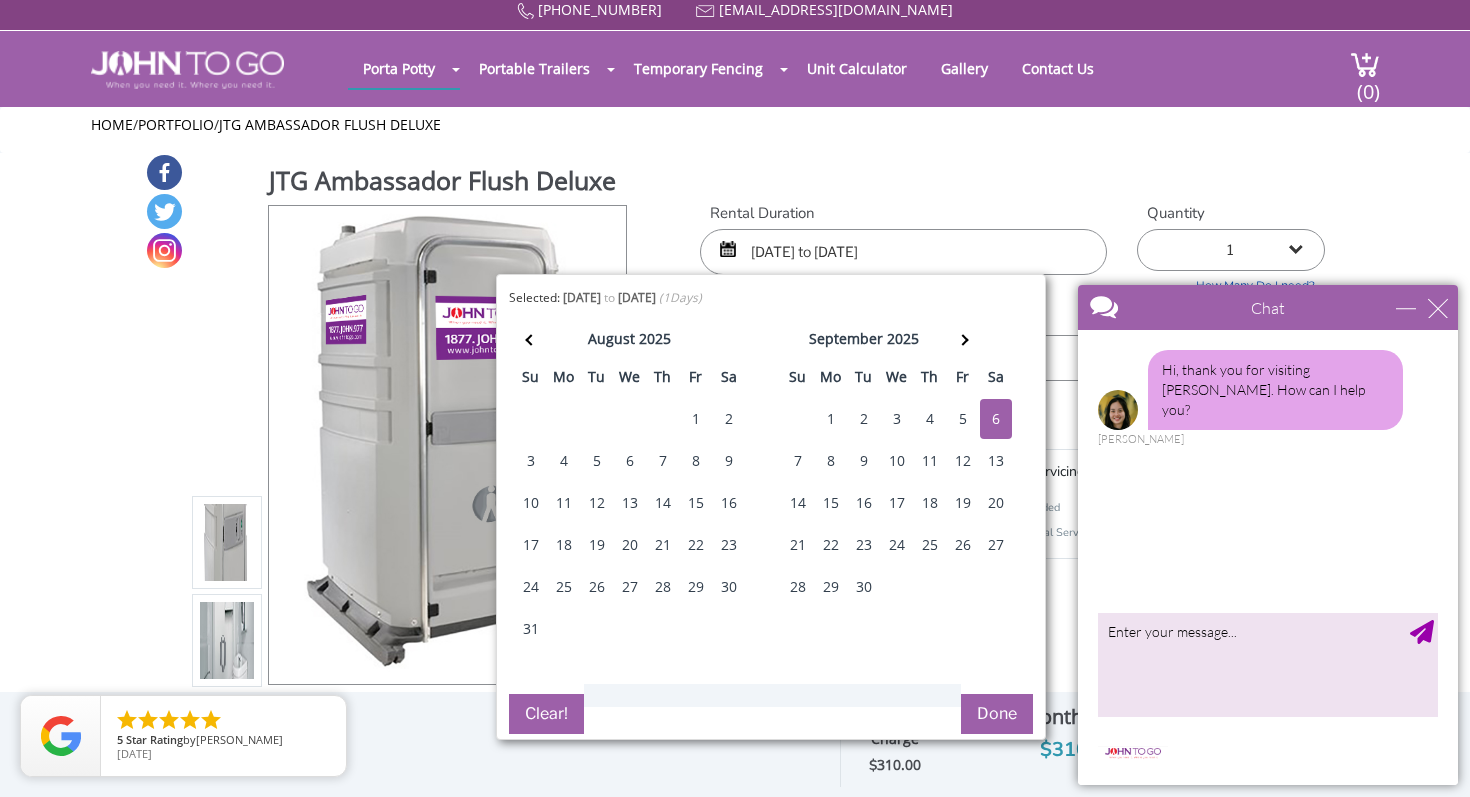 click on "Done" at bounding box center [997, 714] 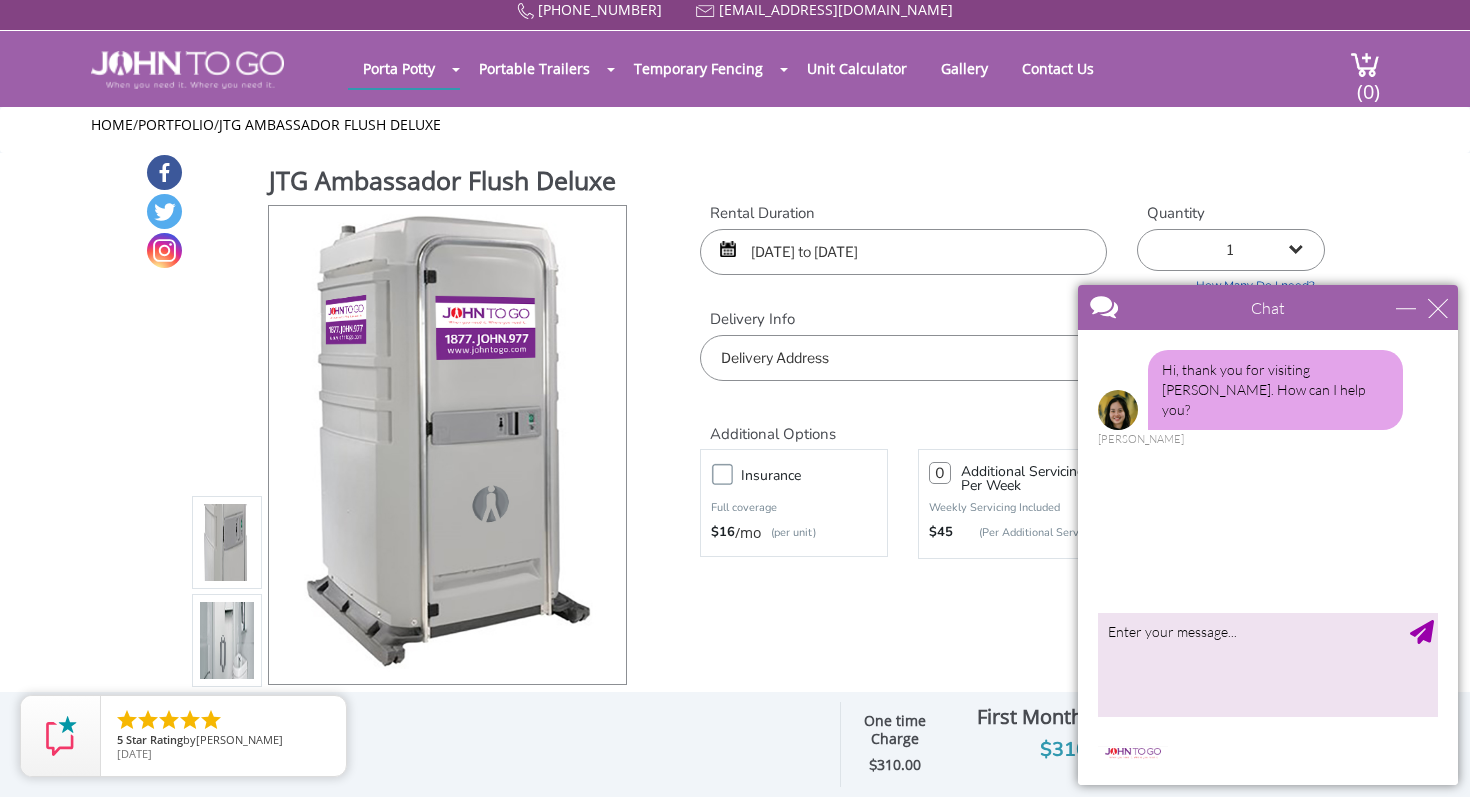 click on "1
2 (5% discount)
3 (8% discount)
4 (10% discount)
5 (12% discount)
6 (12% discount)
7 (12% discount)
8 (12% discount)
9 (12% discount)
10 (12% discount)
11 (12% discount)
12 (12% discount)
13 (12% discount)
14 (12% discount)
15 (12% discount)
16 (12% discount)
17 (12% discount)
18 (12% discount)
19 (12% discount)
20 (12% discount)
21 (12% discount)
22 (12% discount)
23 (12% discount)
24 (12% discount)
25 (12% discount)" at bounding box center [1231, 250] 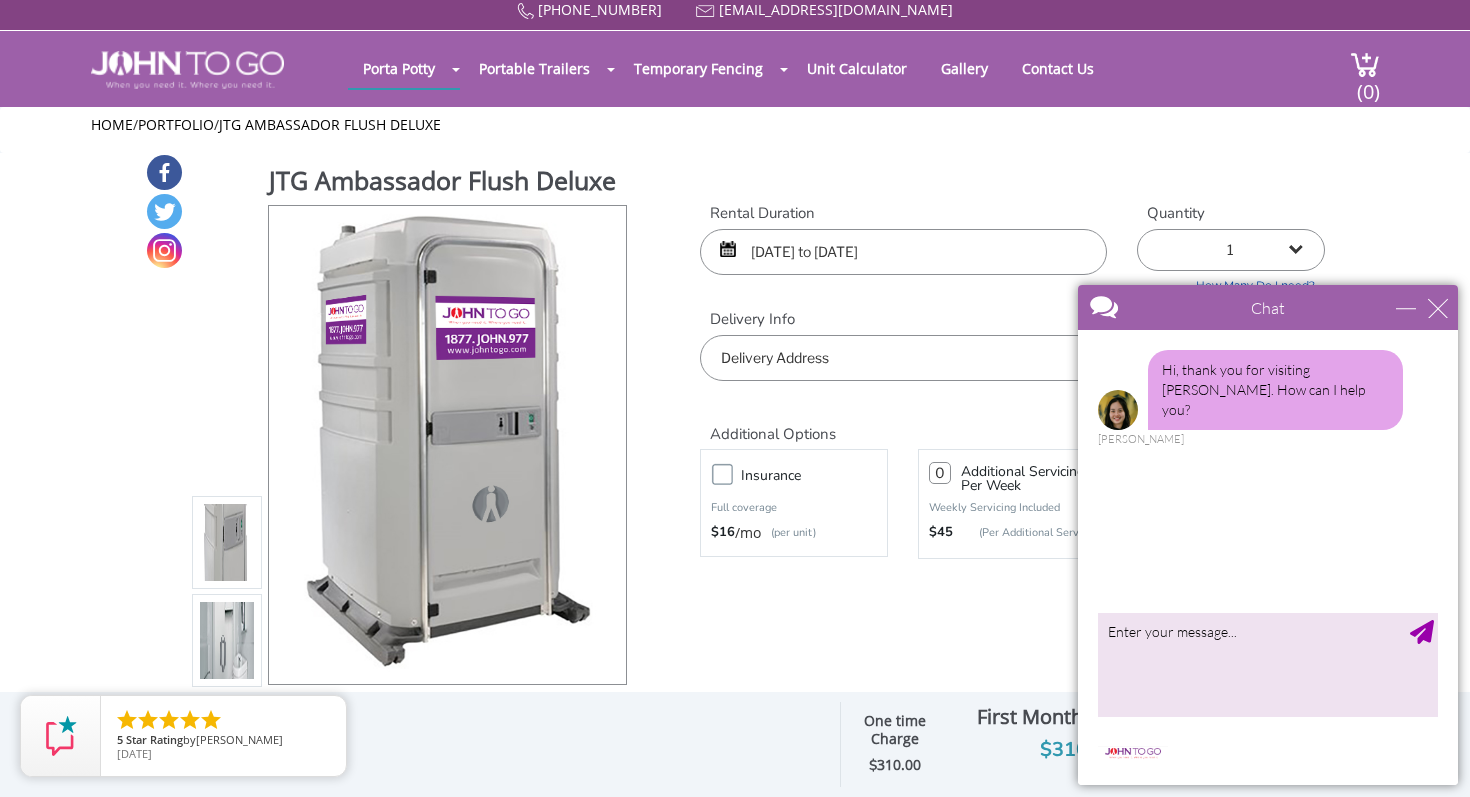 select on "6" 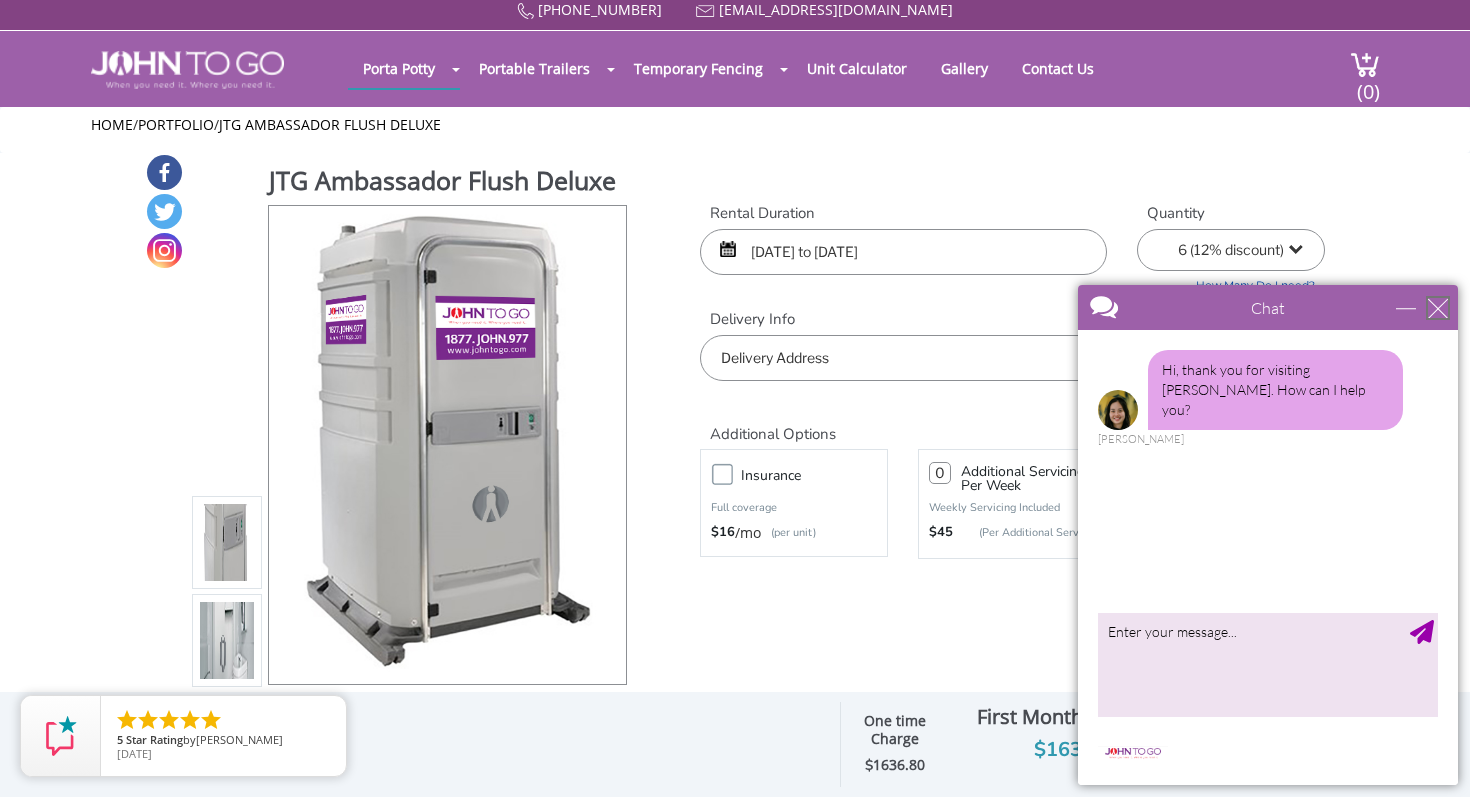 click at bounding box center [1438, 308] 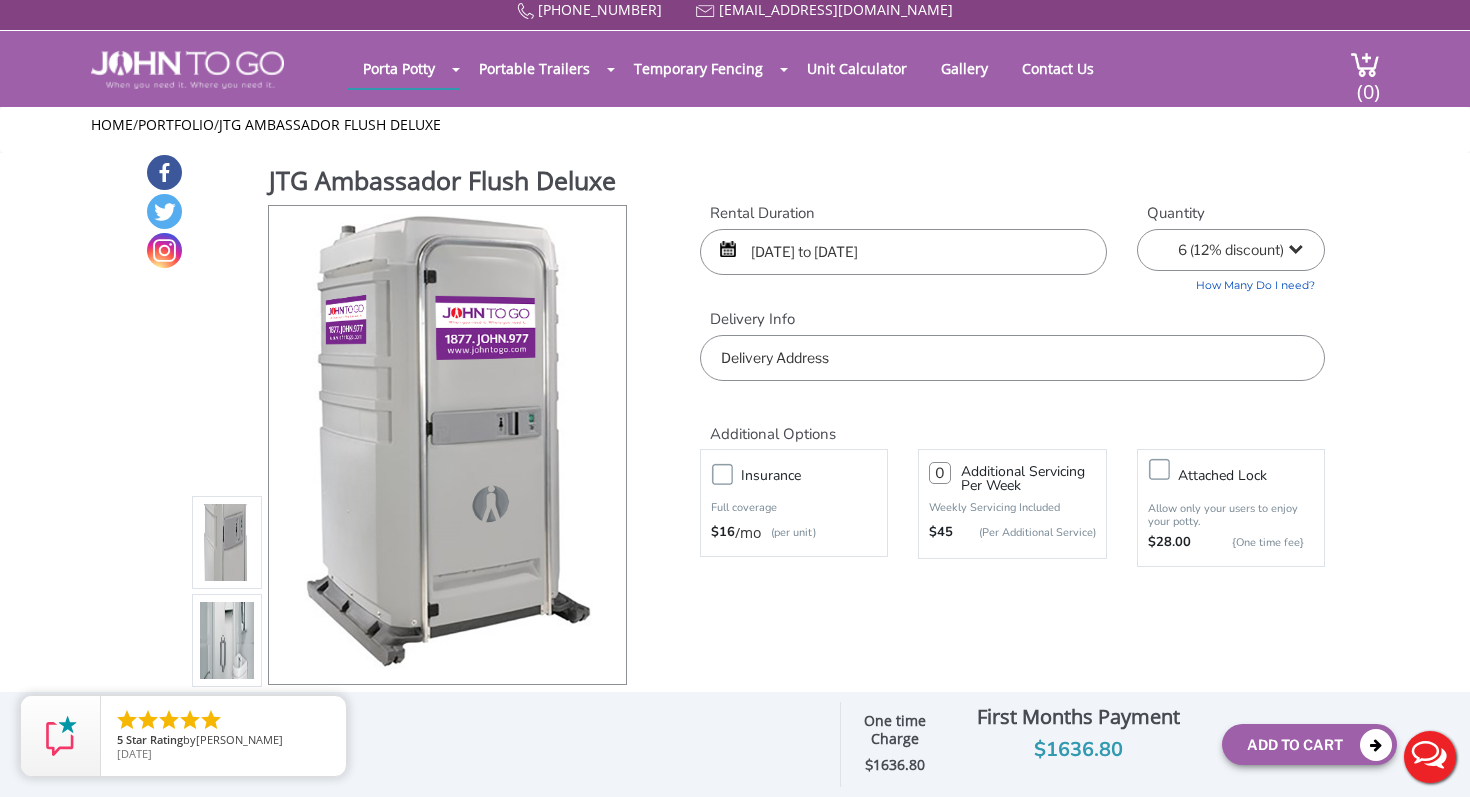scroll, scrollTop: 0, scrollLeft: 0, axis: both 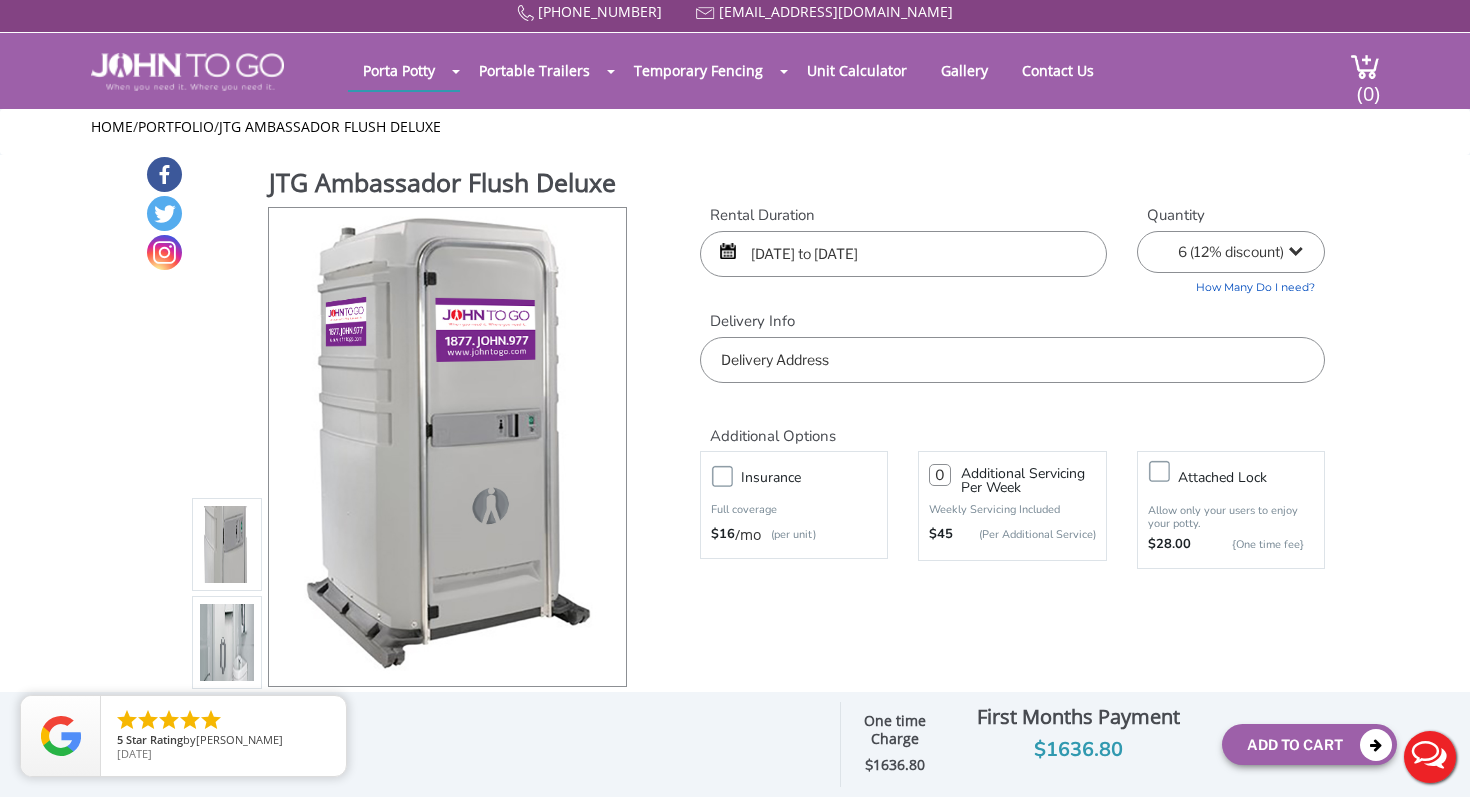 click at bounding box center (1012, 360) 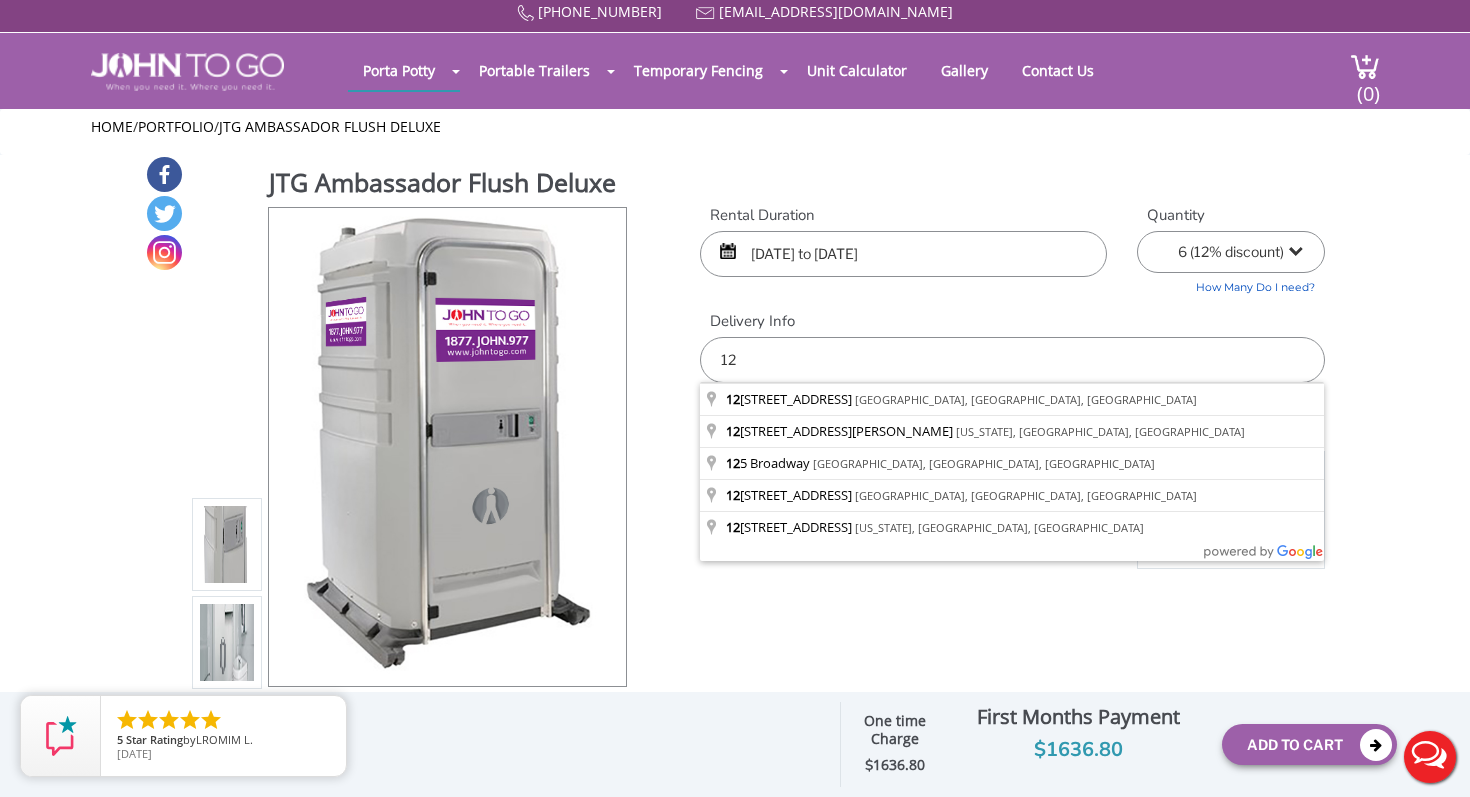 type on "1" 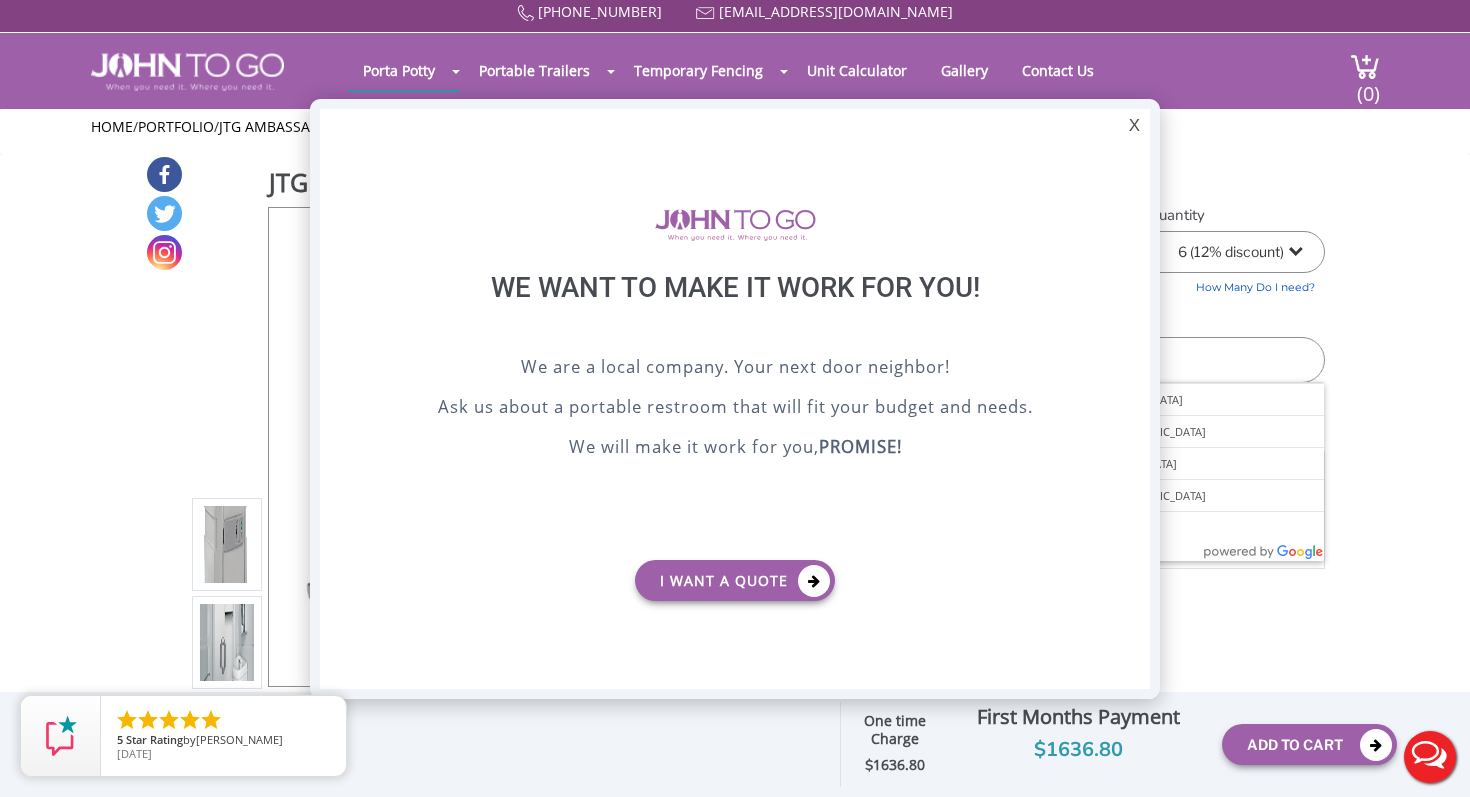 scroll, scrollTop: 0, scrollLeft: 0, axis: both 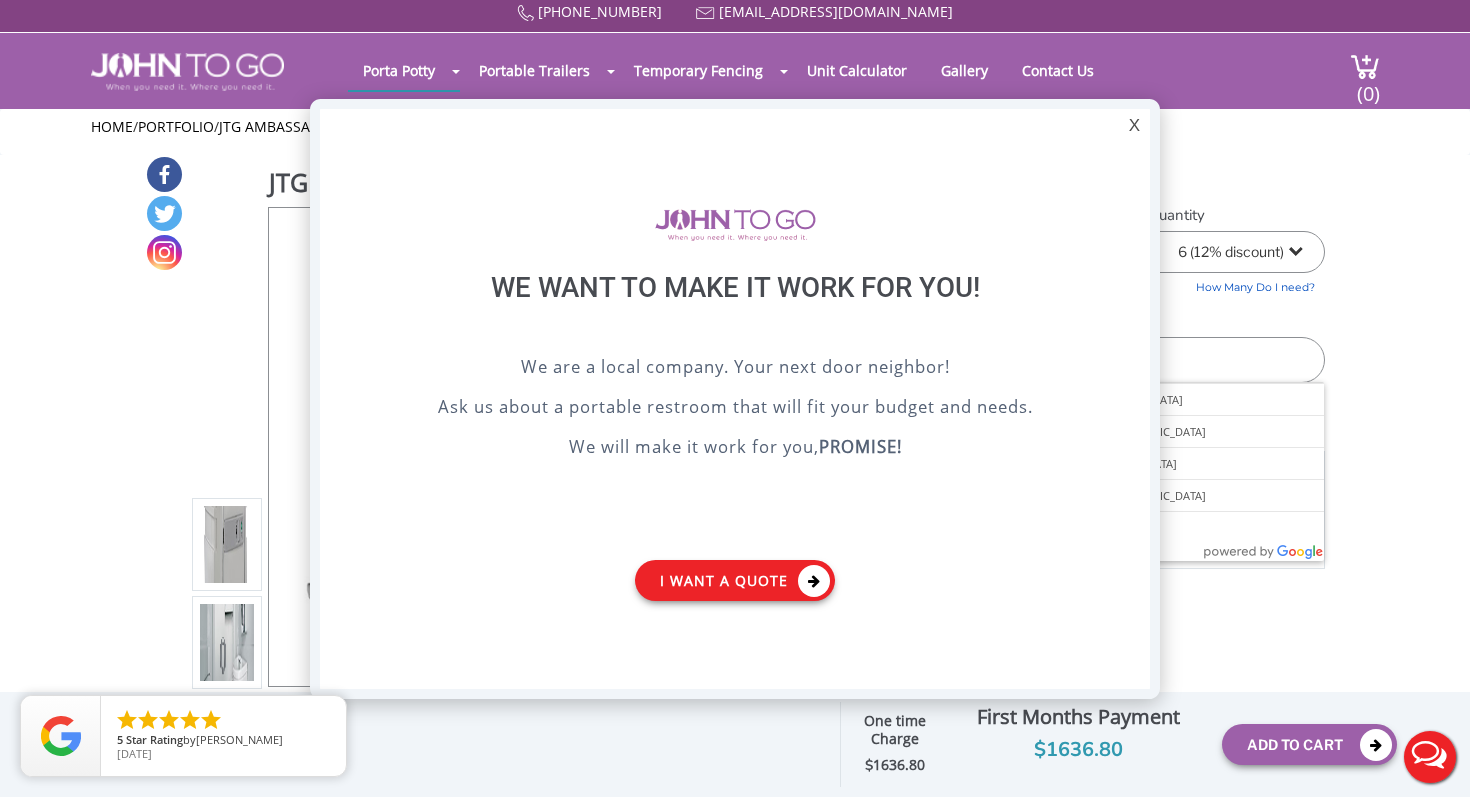 type on "774 rt 17 n" 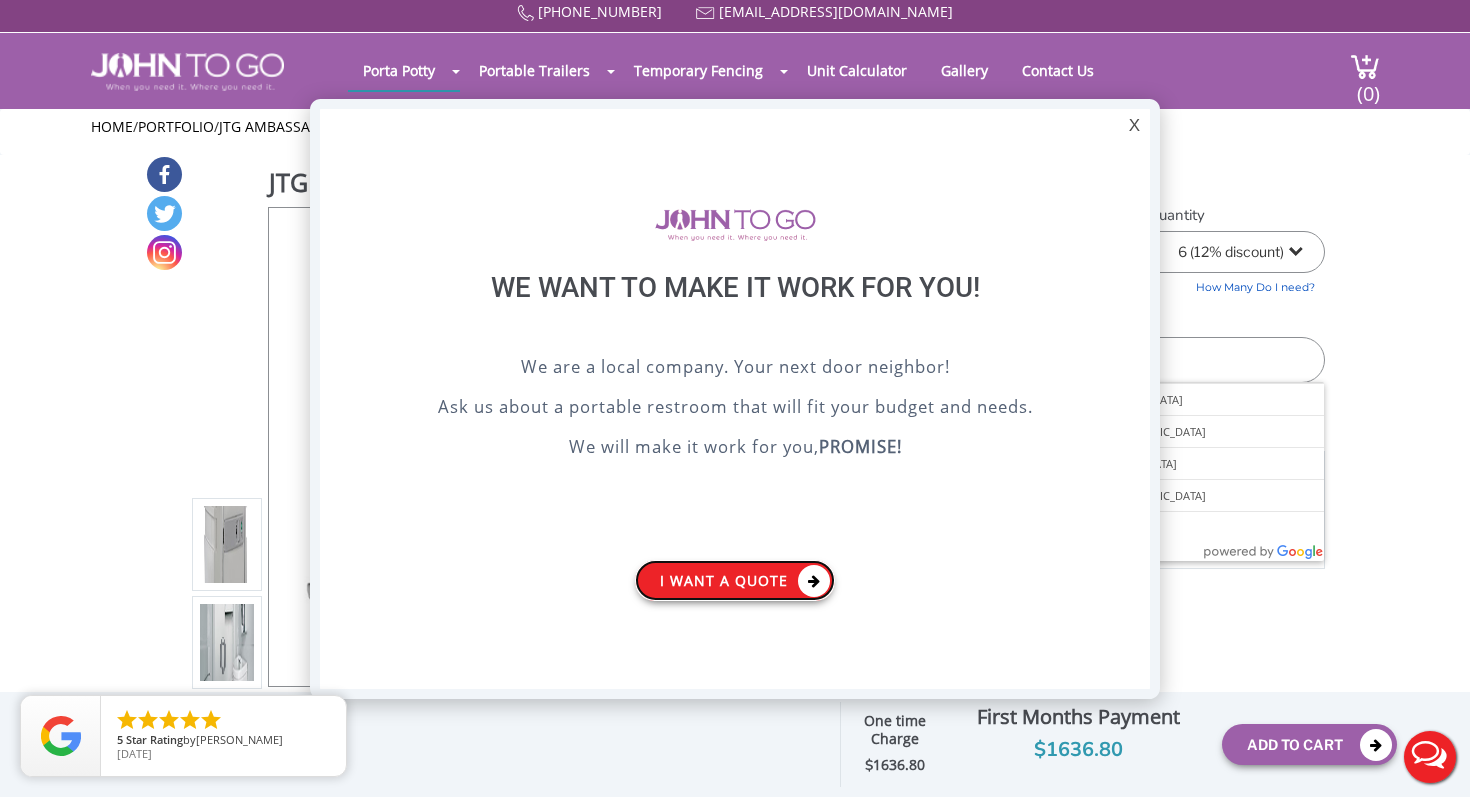click on "I want a Quote" at bounding box center [735, 580] 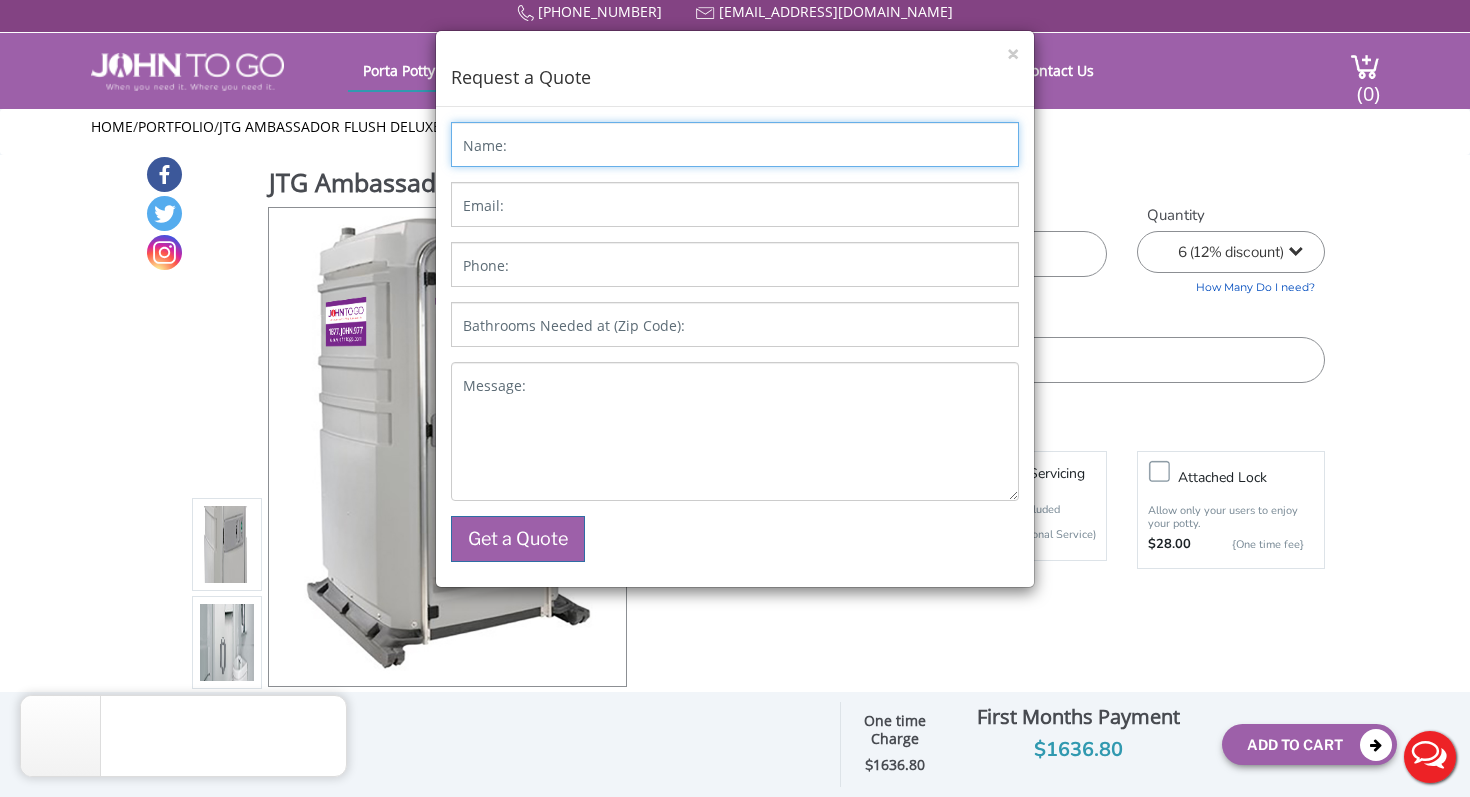 click on "Name:" at bounding box center [735, 144] 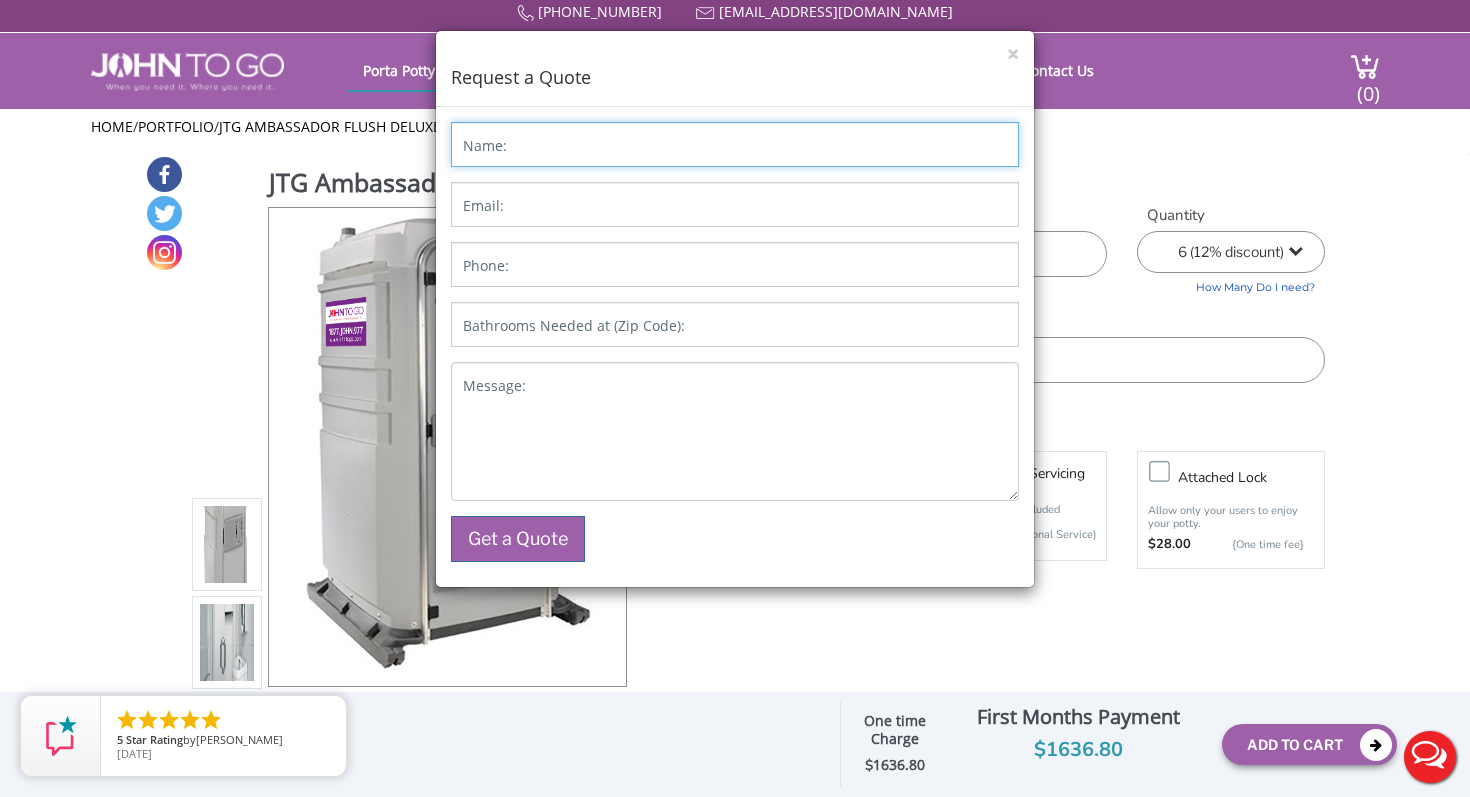type on "Sara Harvell" 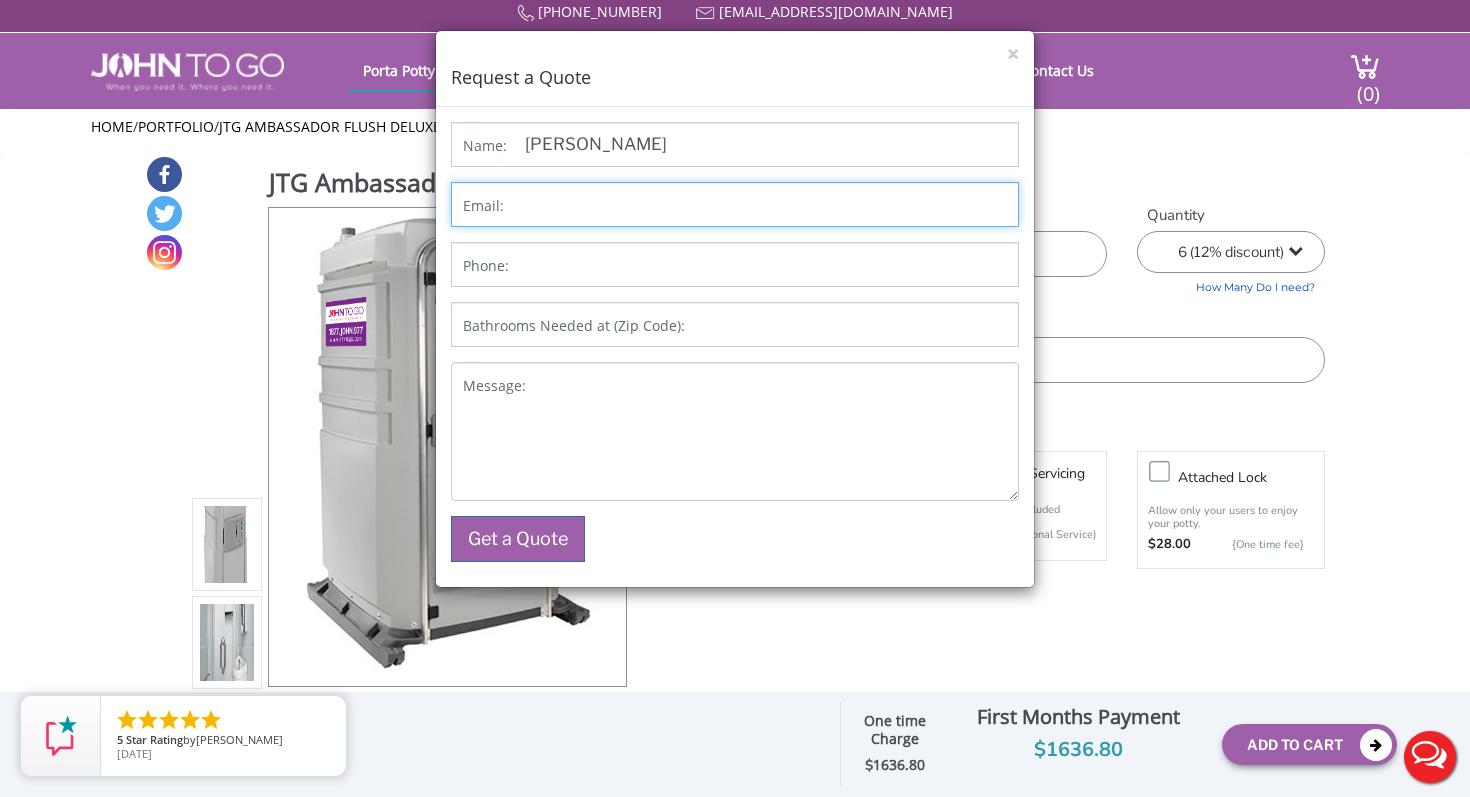 type on "sharvell@dwr.com" 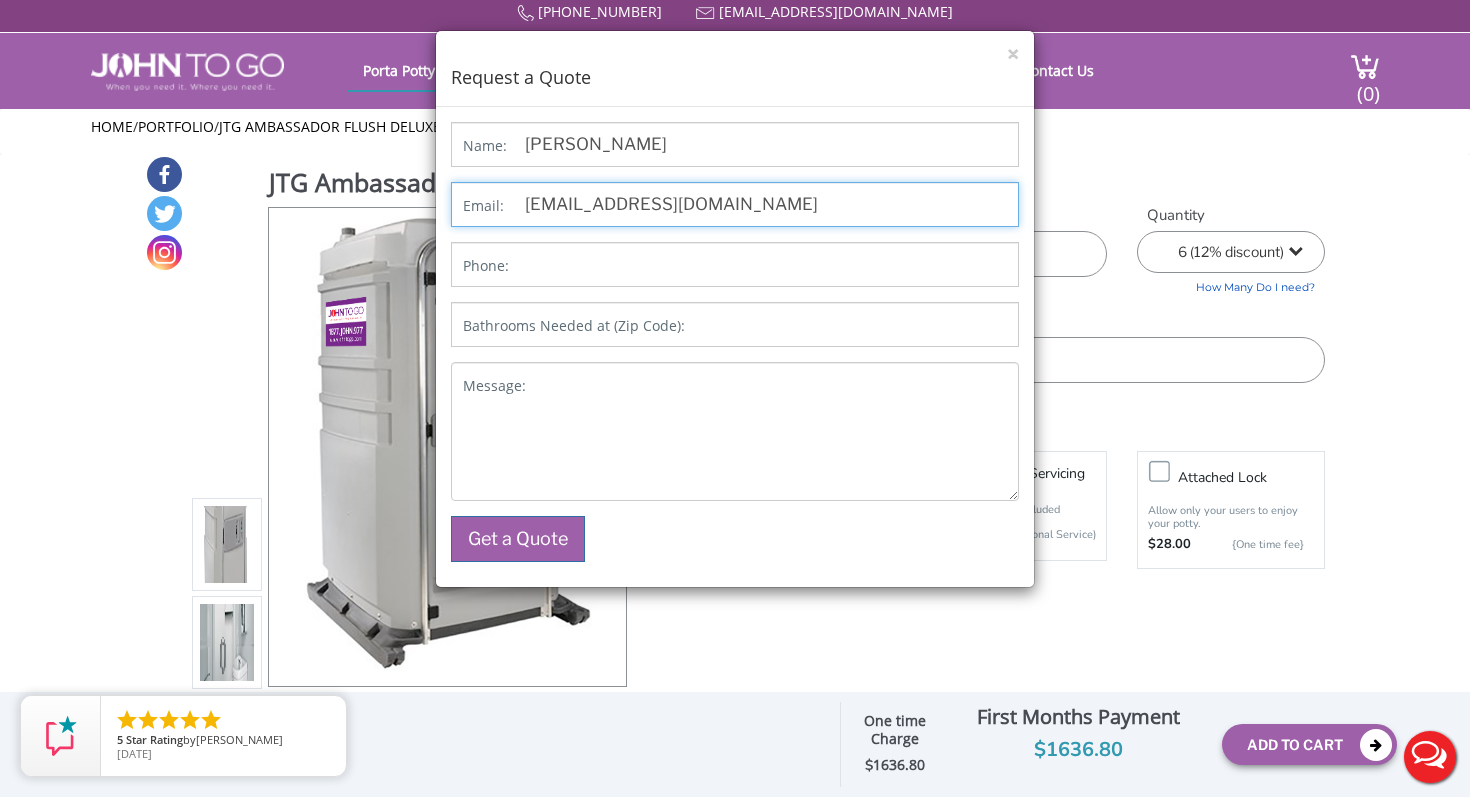 type on "5513501778" 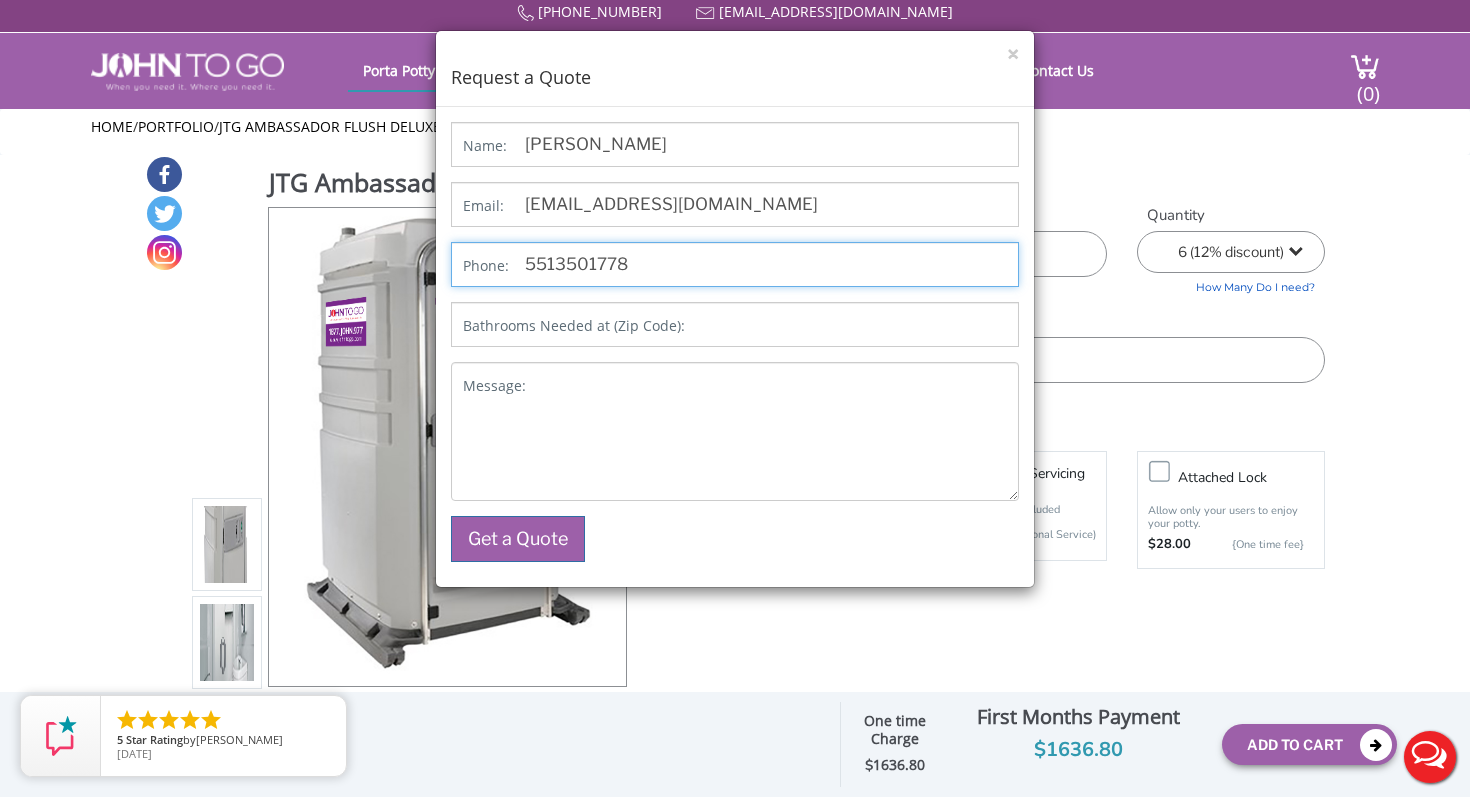 type on "07652" 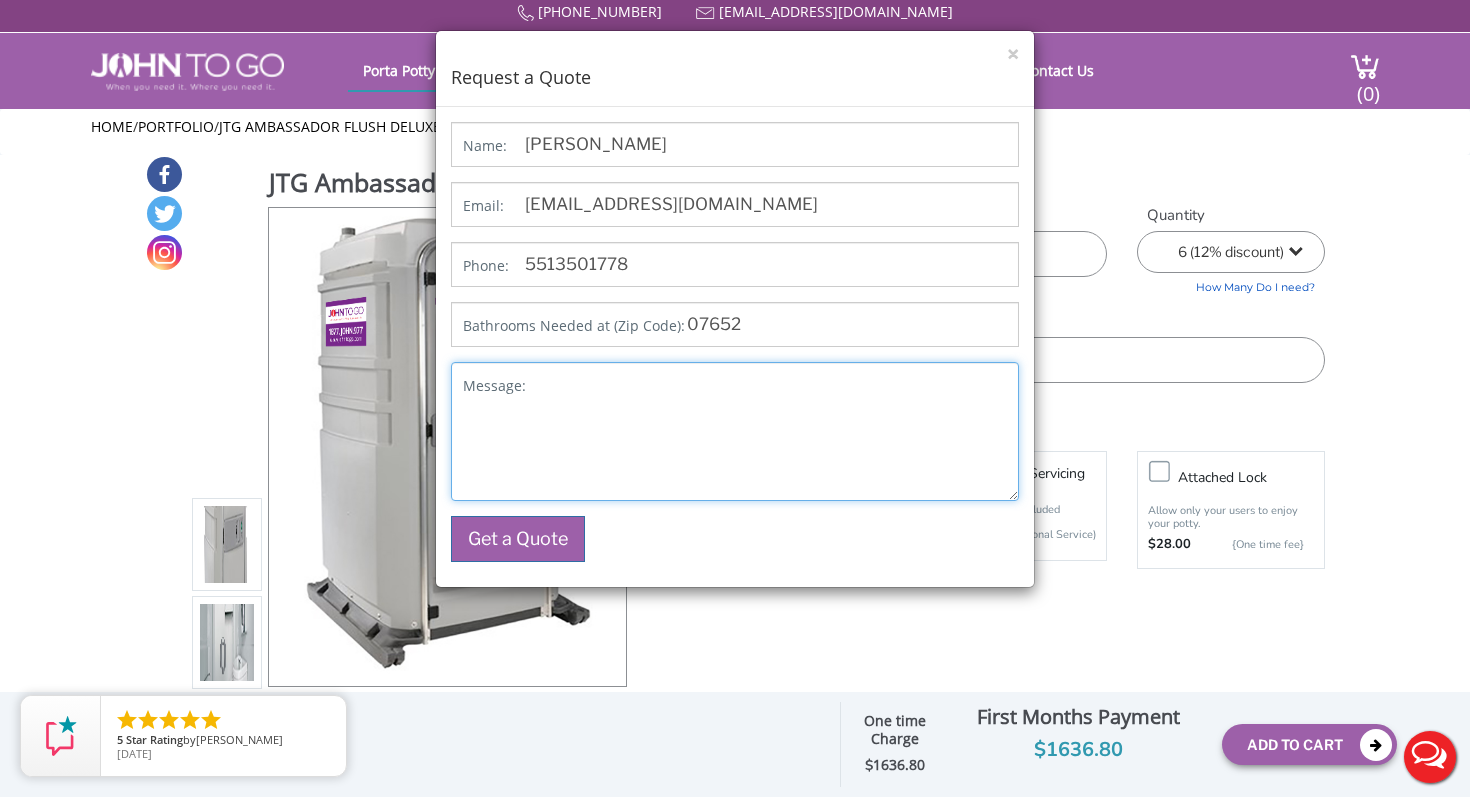 click on "Message:" at bounding box center [735, 431] 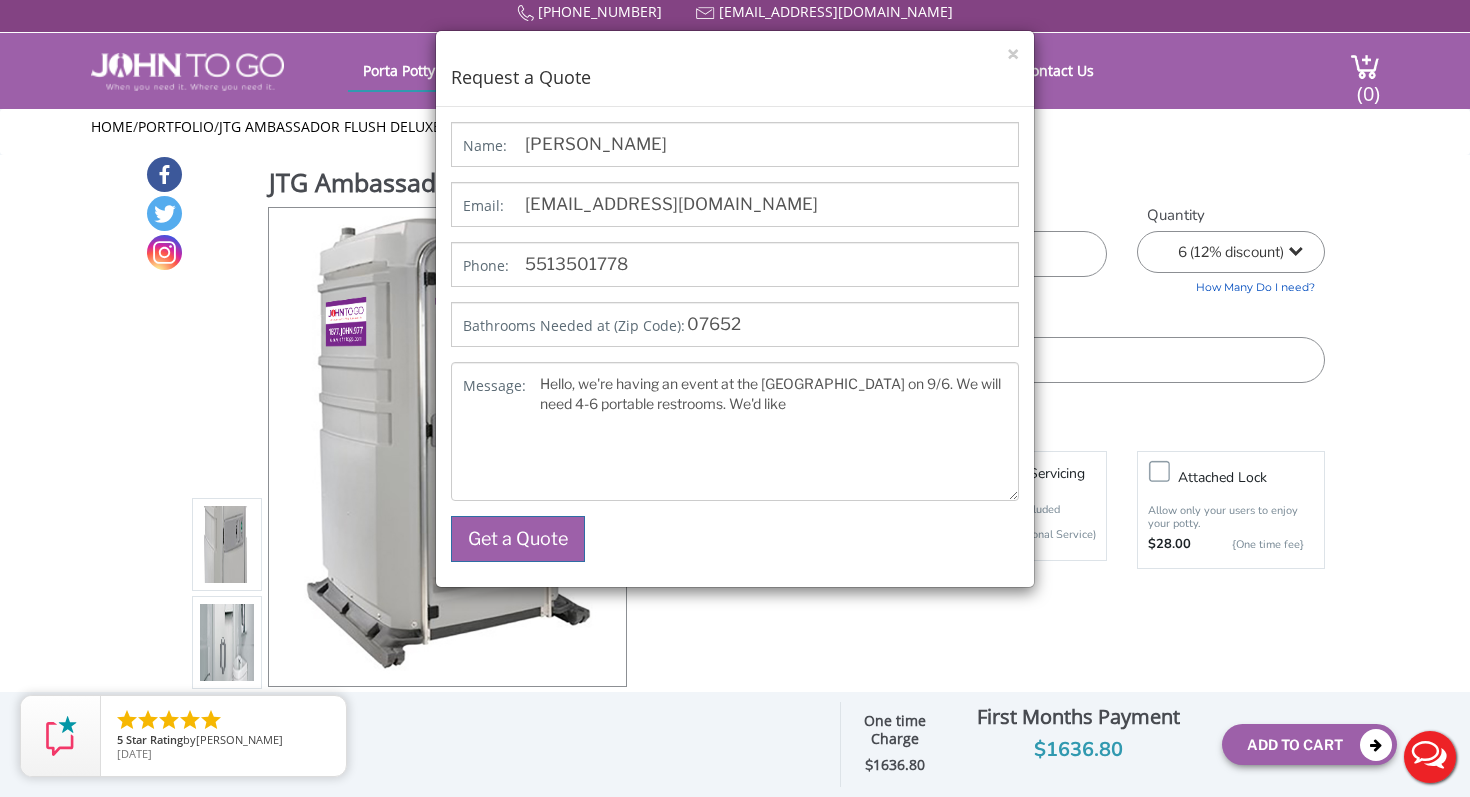 drag, startPoint x: 796, startPoint y: 72, endPoint x: 1000, endPoint y: 65, distance: 204.12006 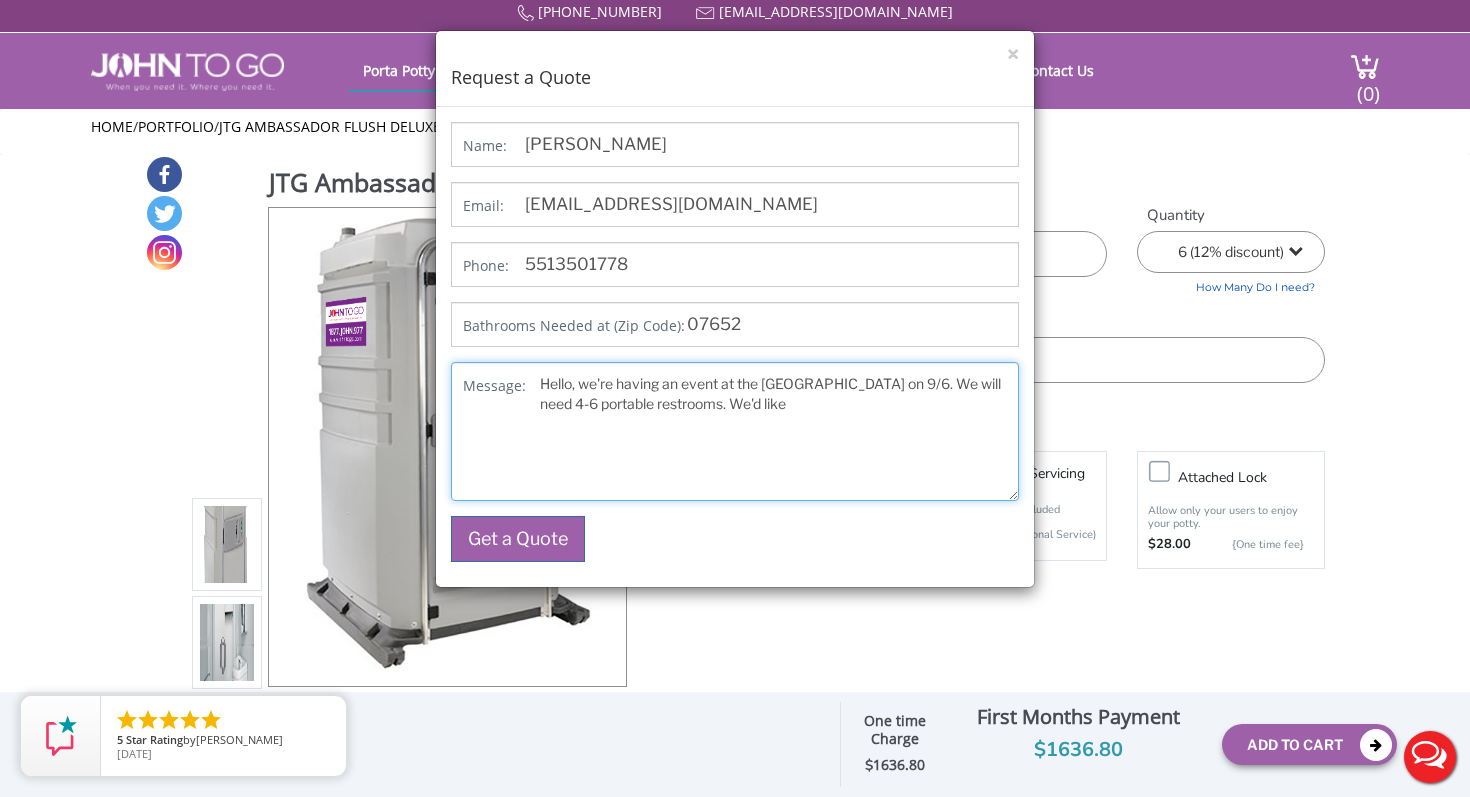 click on "Hello, we're having an event at the Paramus Design Center on 9/6. We will need 4-6 portable restrooms. We'd like" at bounding box center [735, 431] 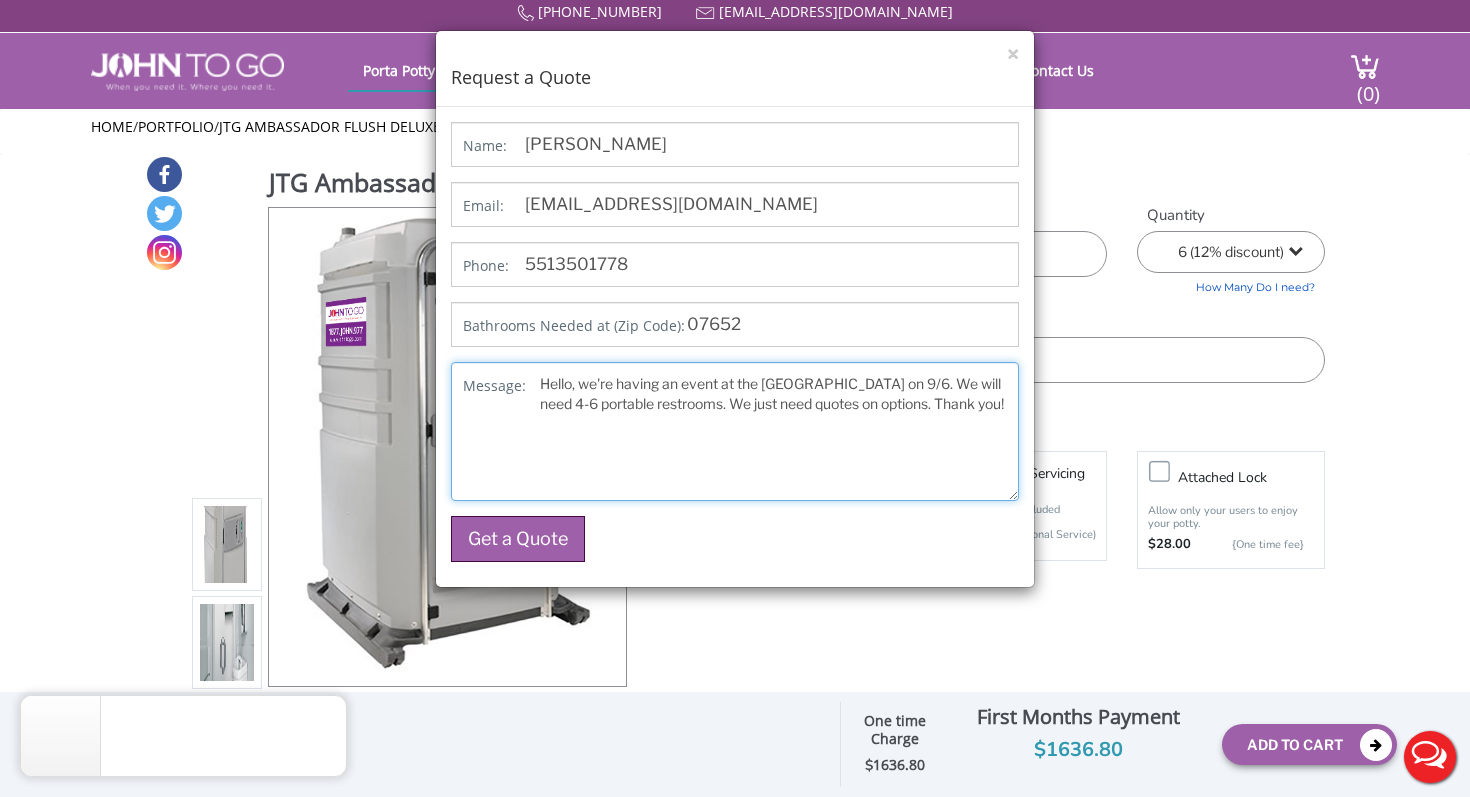 type on "Hello, we're having an event at the Paramus Design Center on 9/6. We will need 4-6 portable restrooms. We just need quotes on options. Thank you!" 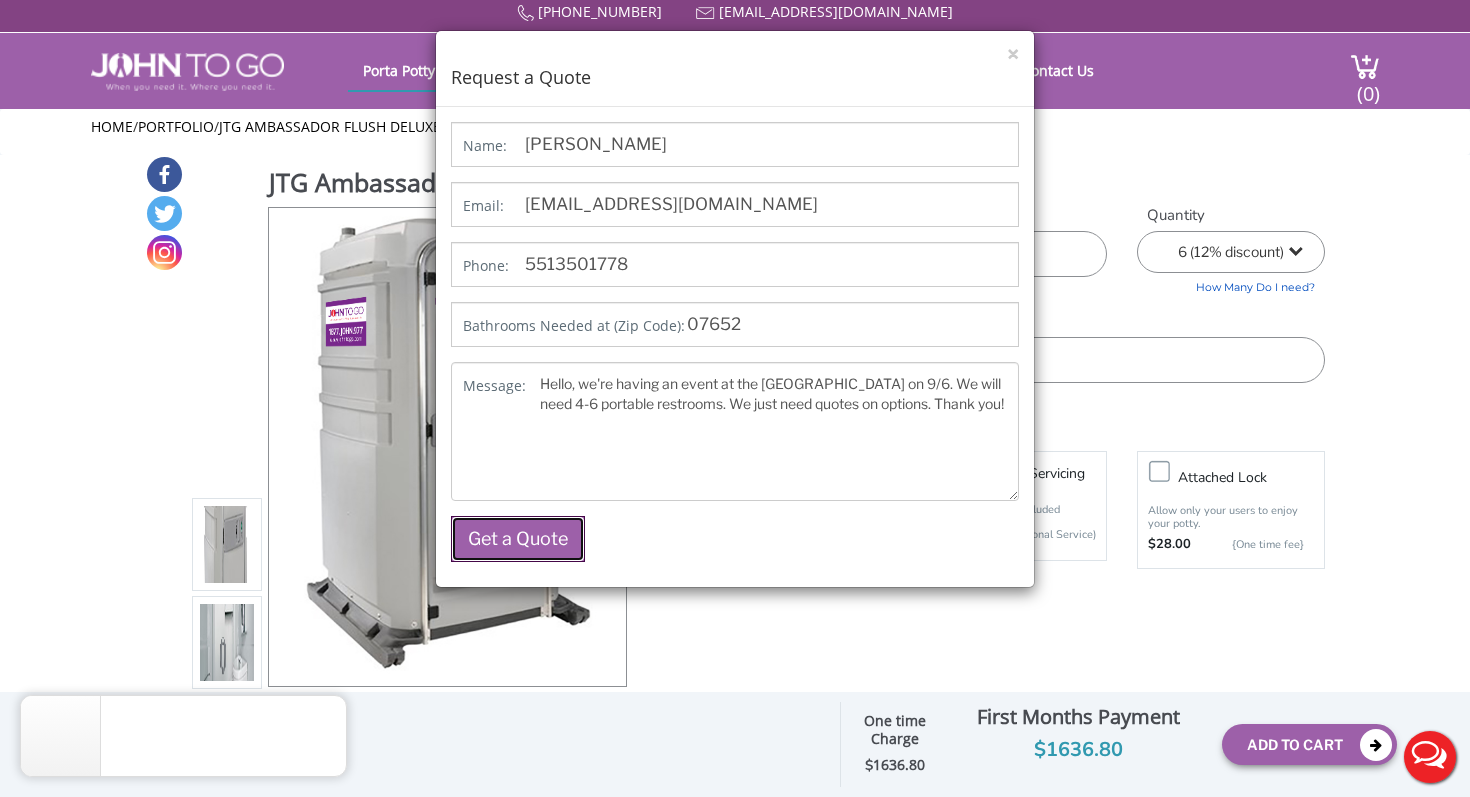 click on "Get a Quote" at bounding box center [518, 539] 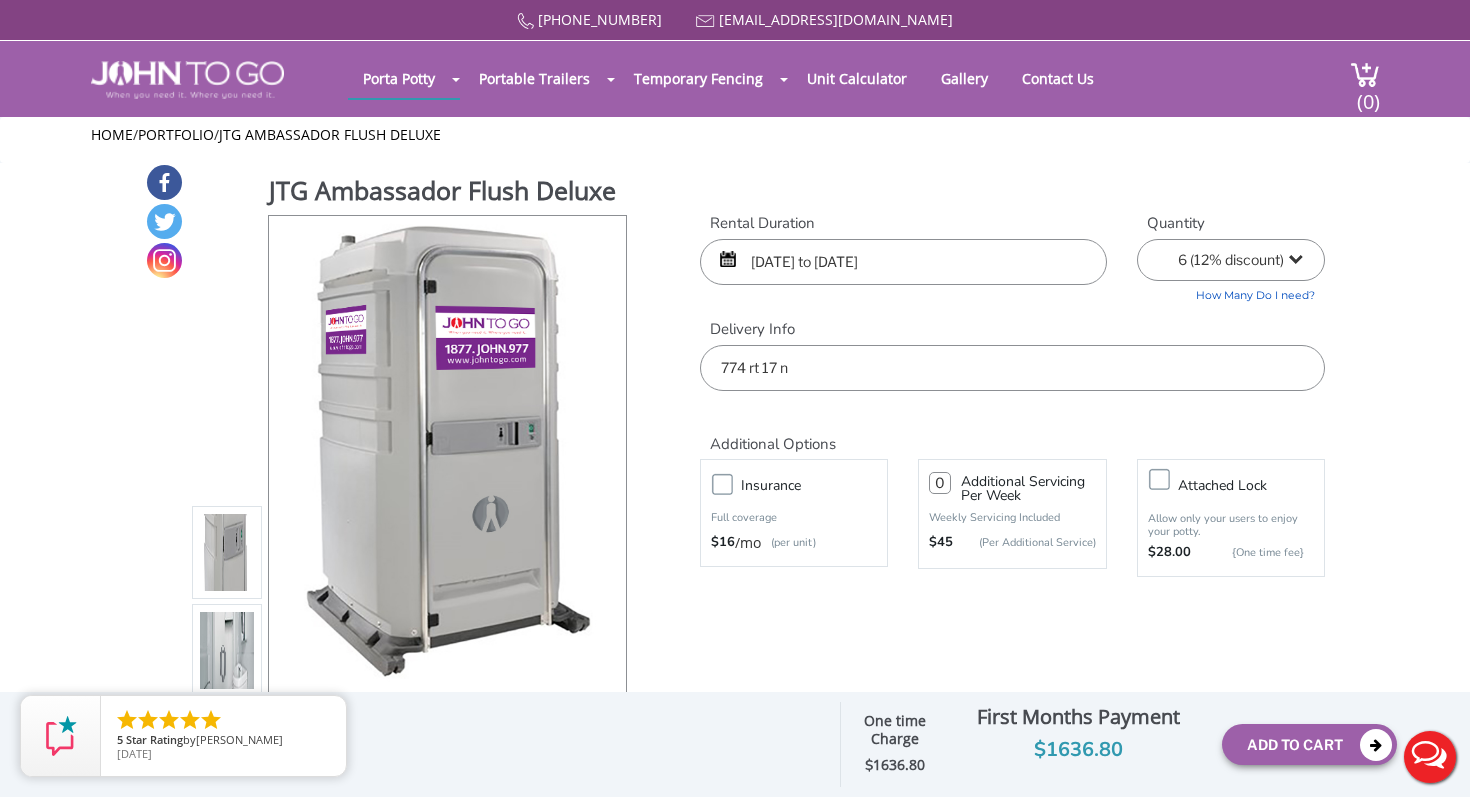scroll, scrollTop: 7, scrollLeft: 0, axis: vertical 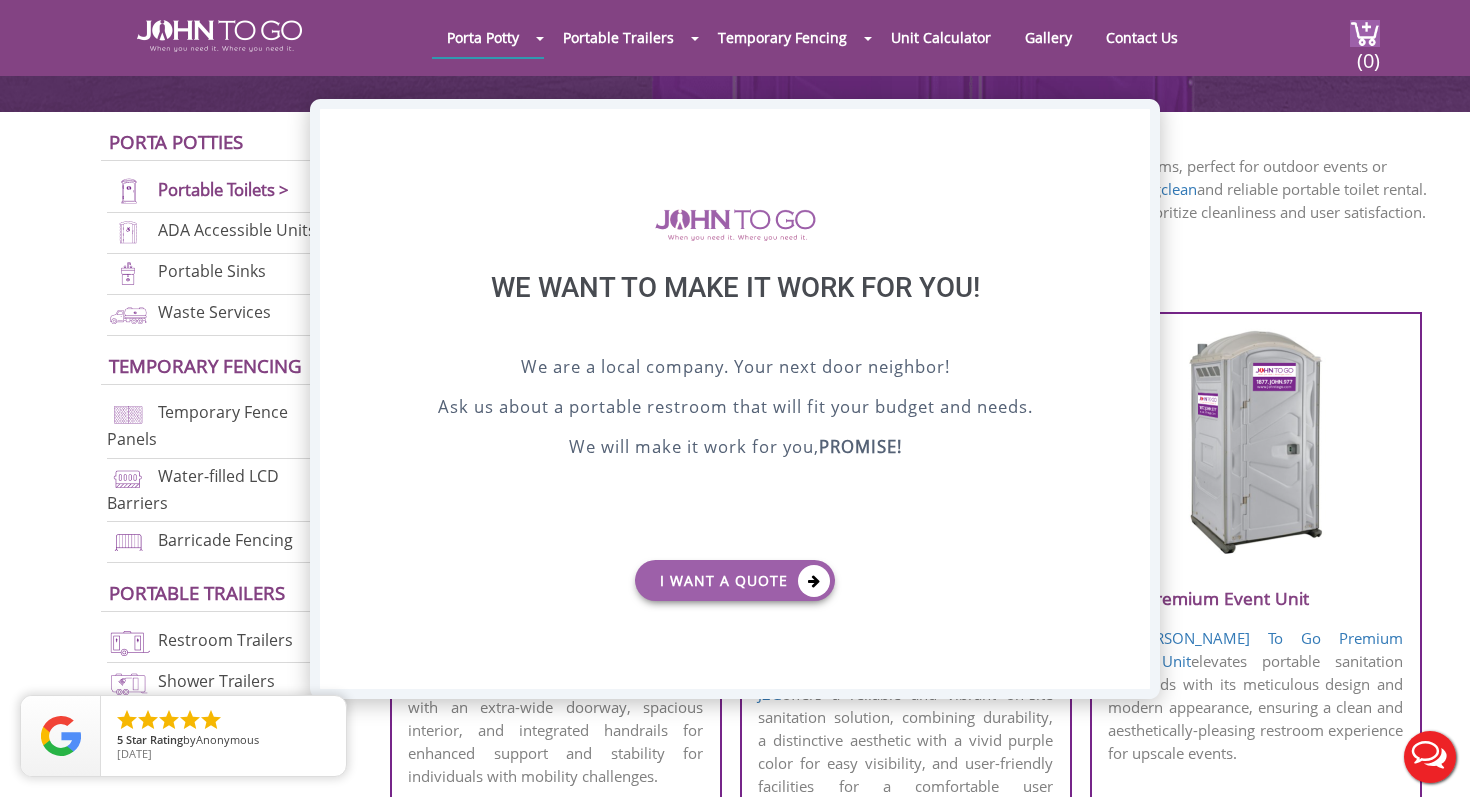 click on "X" at bounding box center (1134, 126) 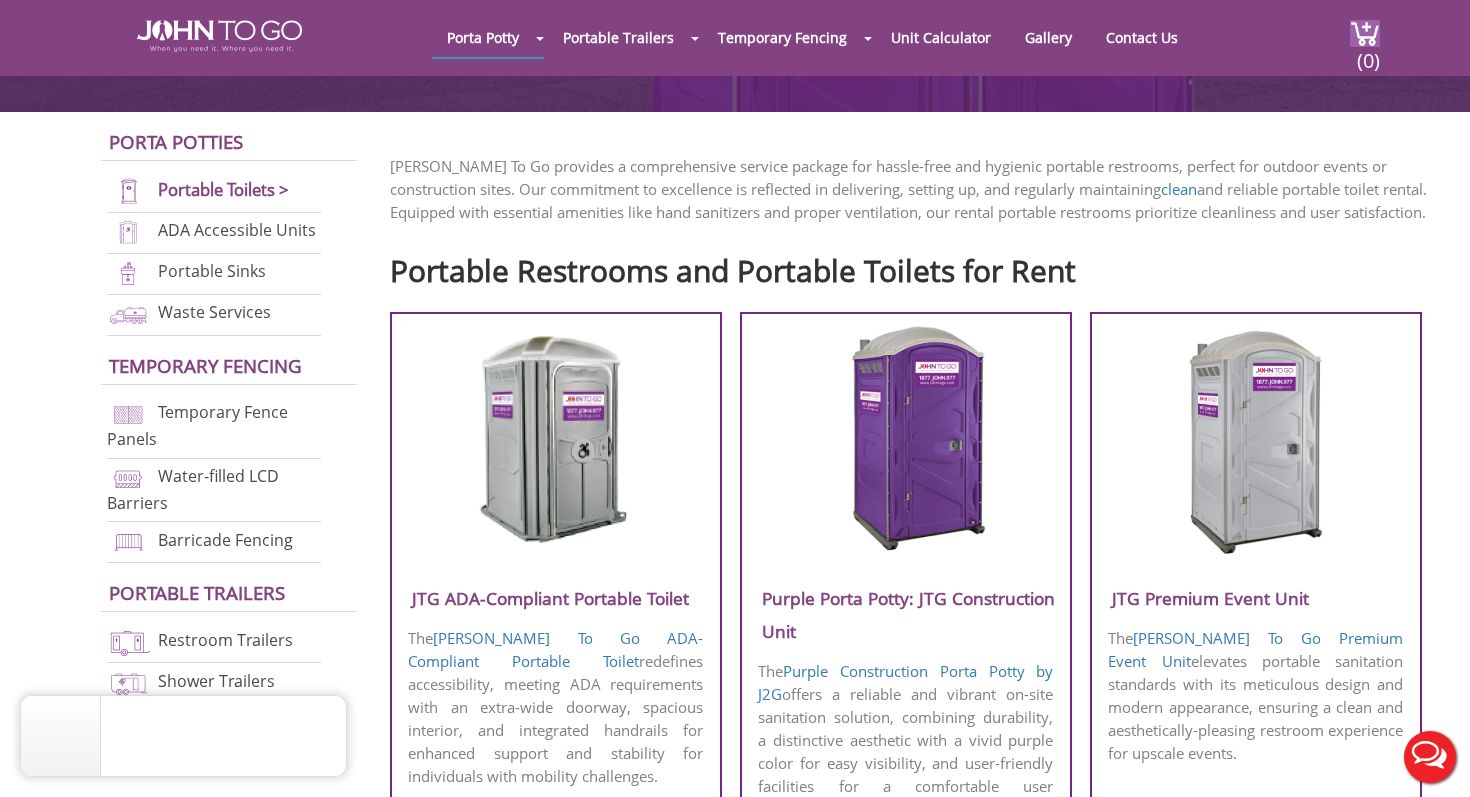 scroll, scrollTop: 0, scrollLeft: 0, axis: both 